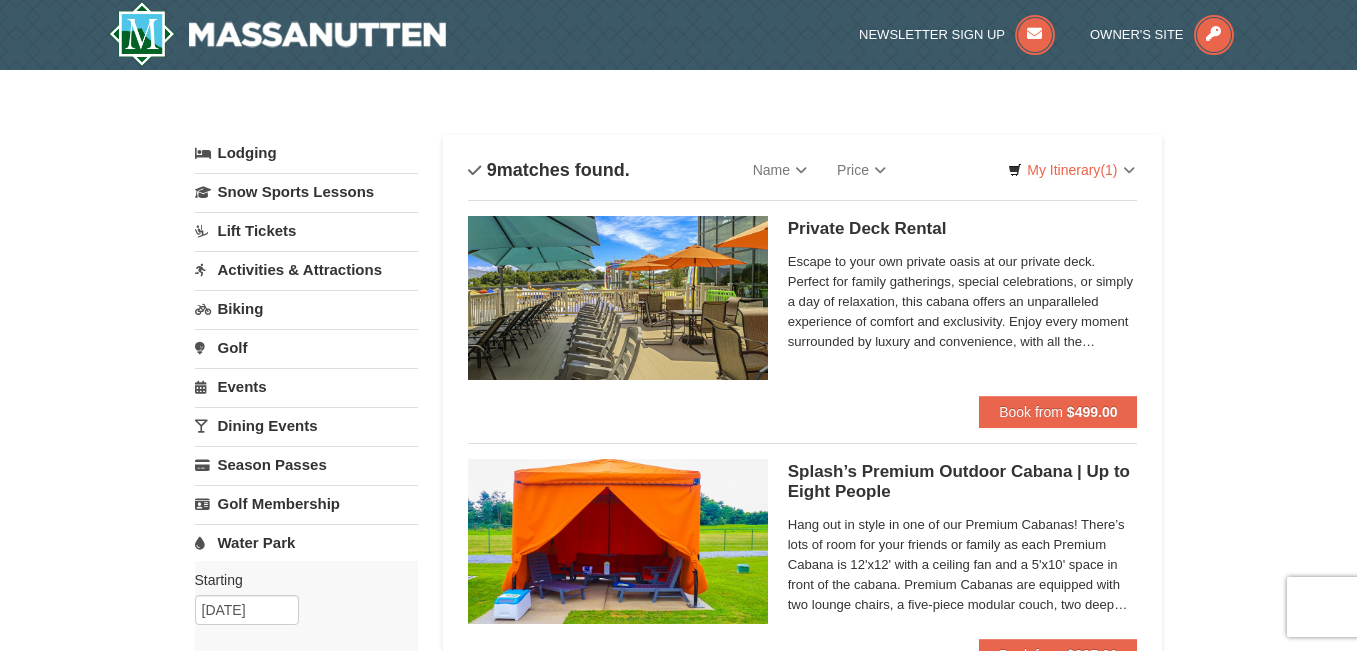 scroll, scrollTop: 0, scrollLeft: 0, axis: both 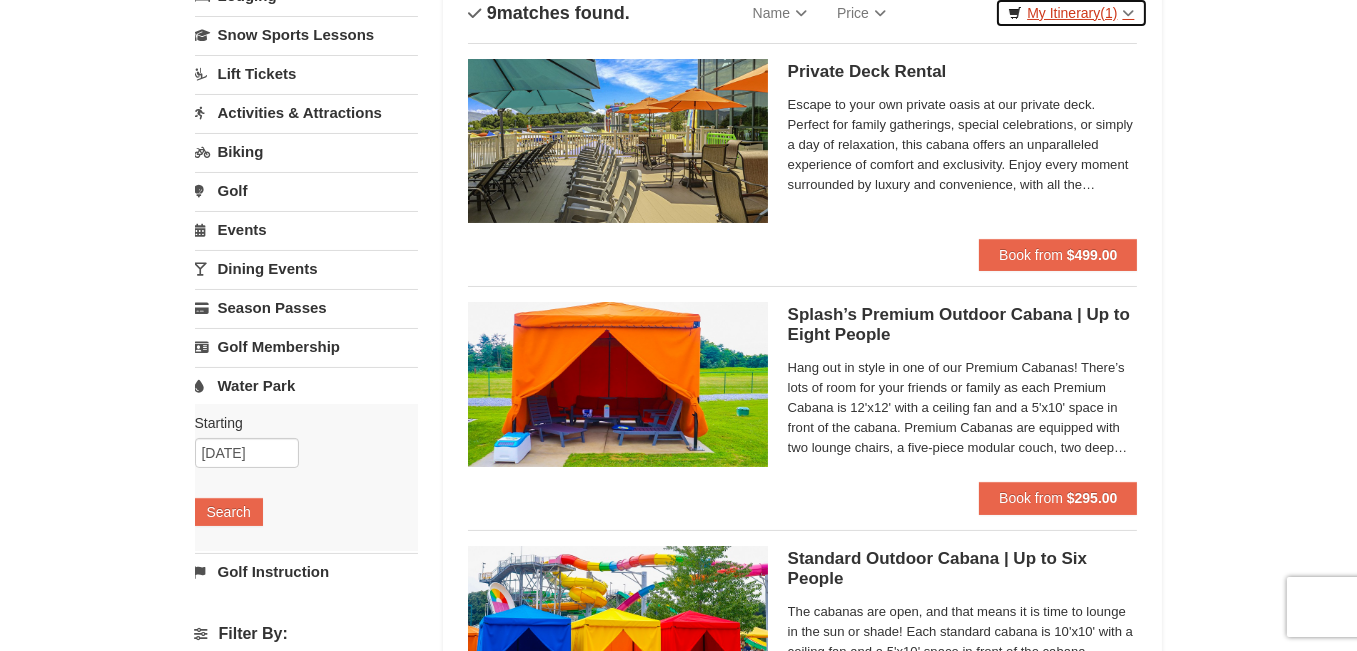 click on "My Itinerary (1)" at bounding box center [1071, 13] 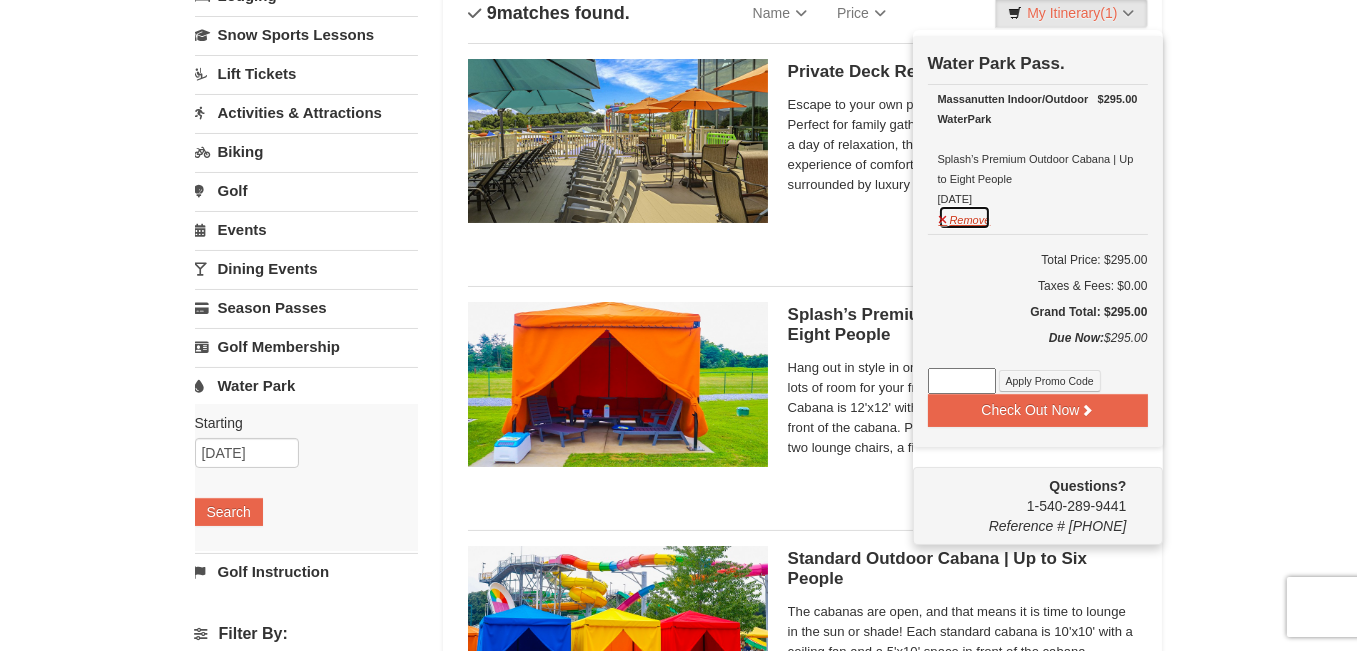 click on "Remove" at bounding box center [965, 217] 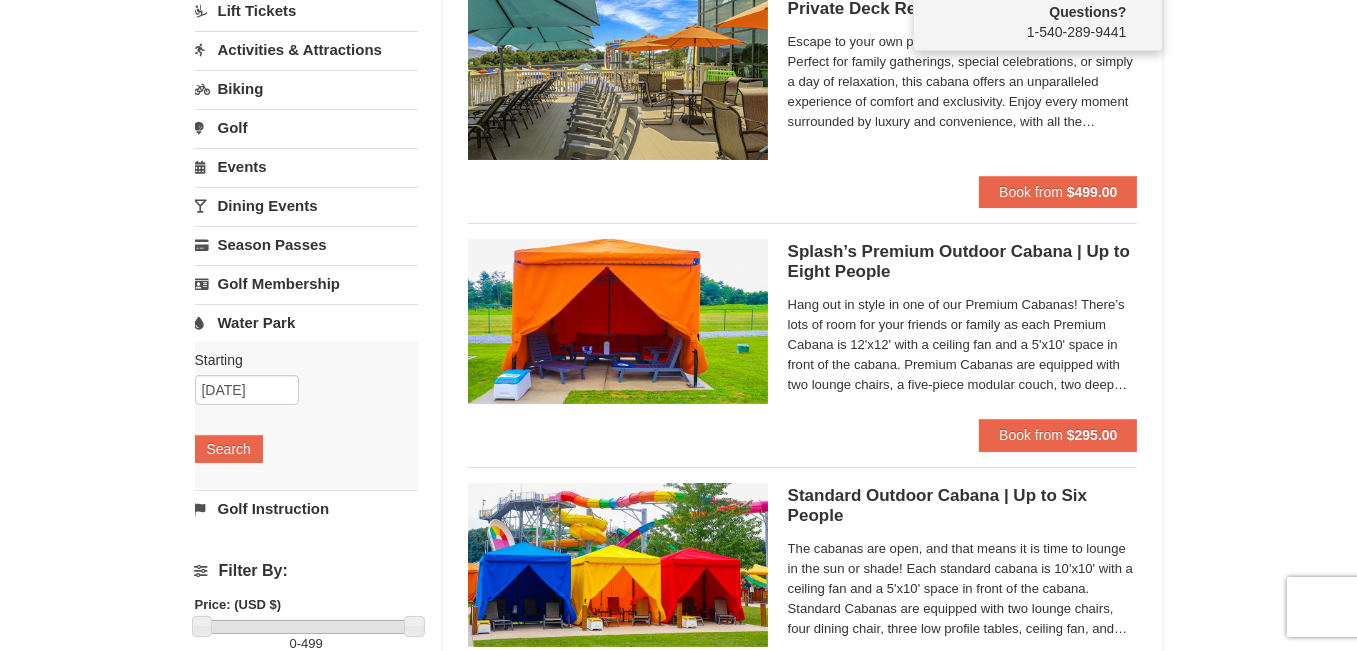 scroll, scrollTop: 244, scrollLeft: 0, axis: vertical 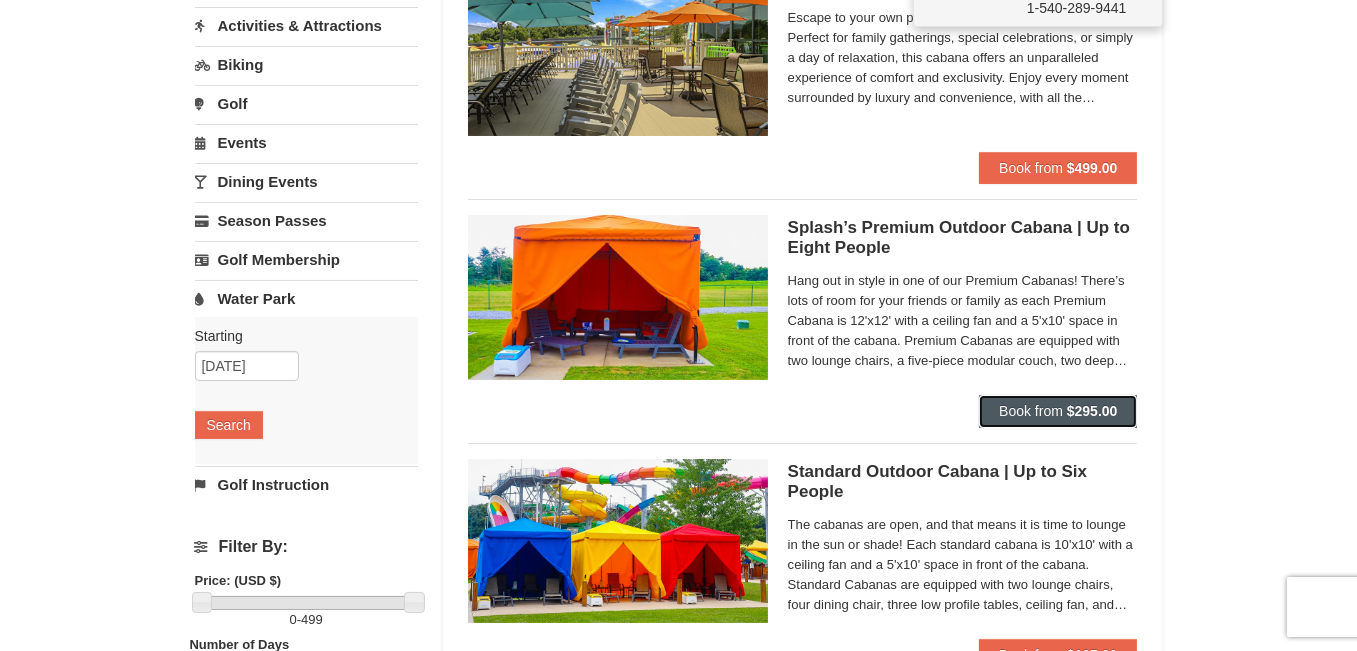 click on "$295.00" at bounding box center [1092, 411] 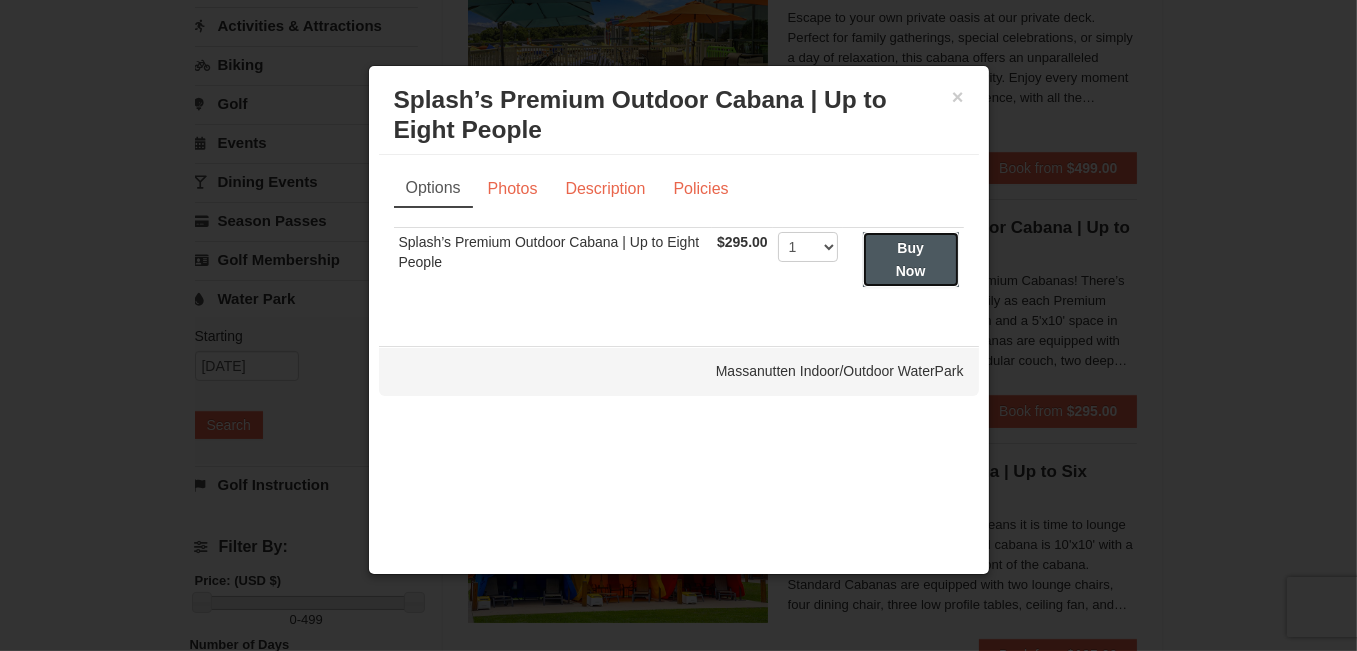 click on "Buy Now" at bounding box center [911, 259] 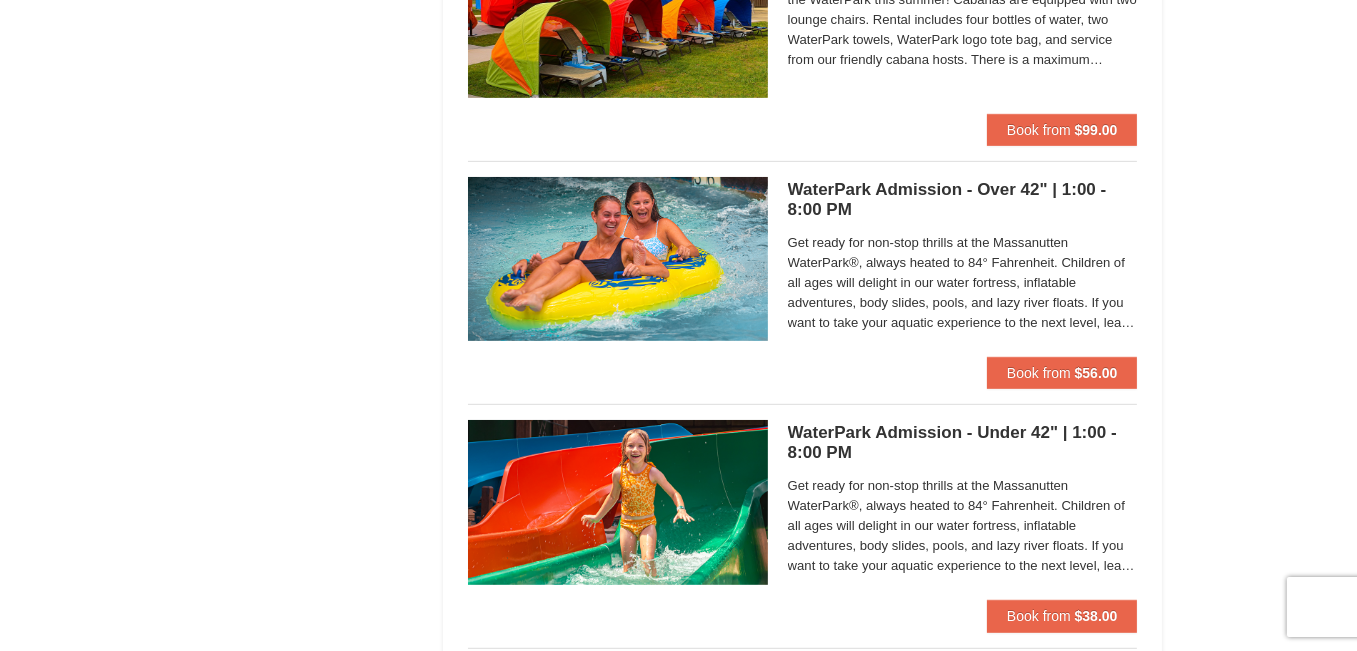 scroll, scrollTop: 1260, scrollLeft: 0, axis: vertical 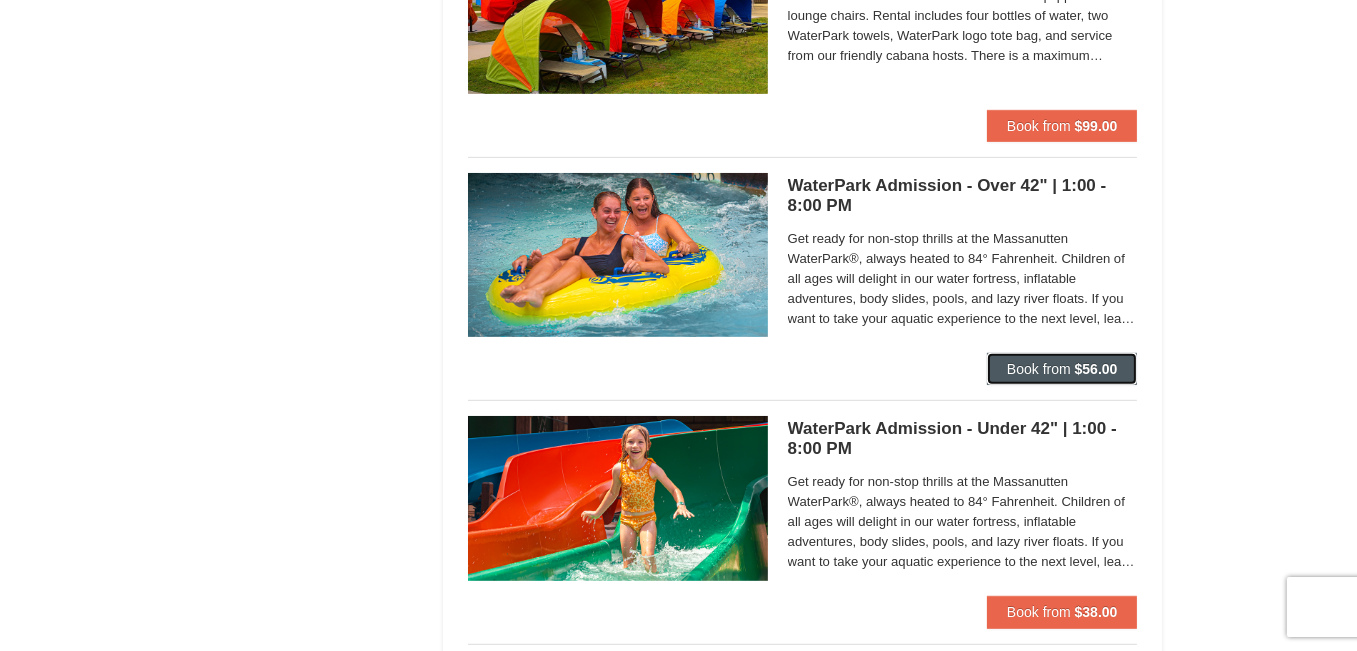 click on "Book from" at bounding box center (1039, 369) 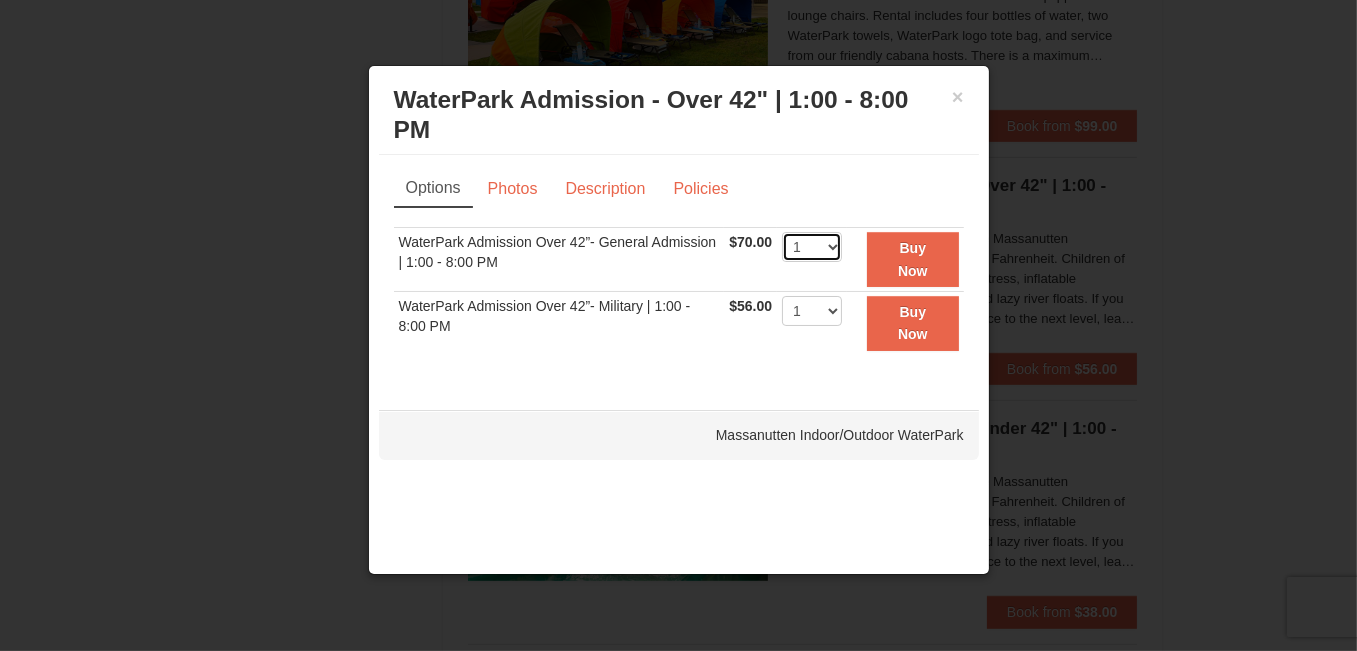 click on "1
2
3
4
5
6
7
8
9
10
11
12
13
14
15
16
17
18
19
20
21 22" at bounding box center [812, 247] 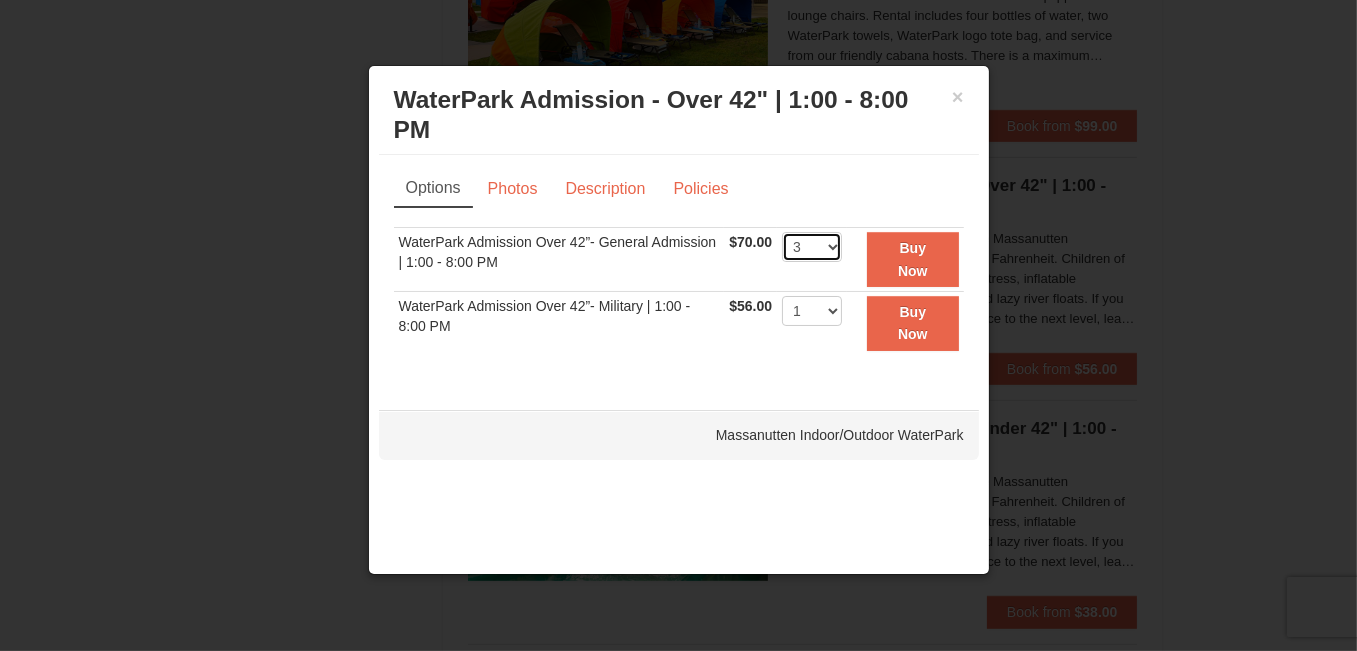 click on "1
2
3
4
5
6
7
8
9
10
11
12
13
14
15
16
17
18
19
20
21 22" at bounding box center (812, 247) 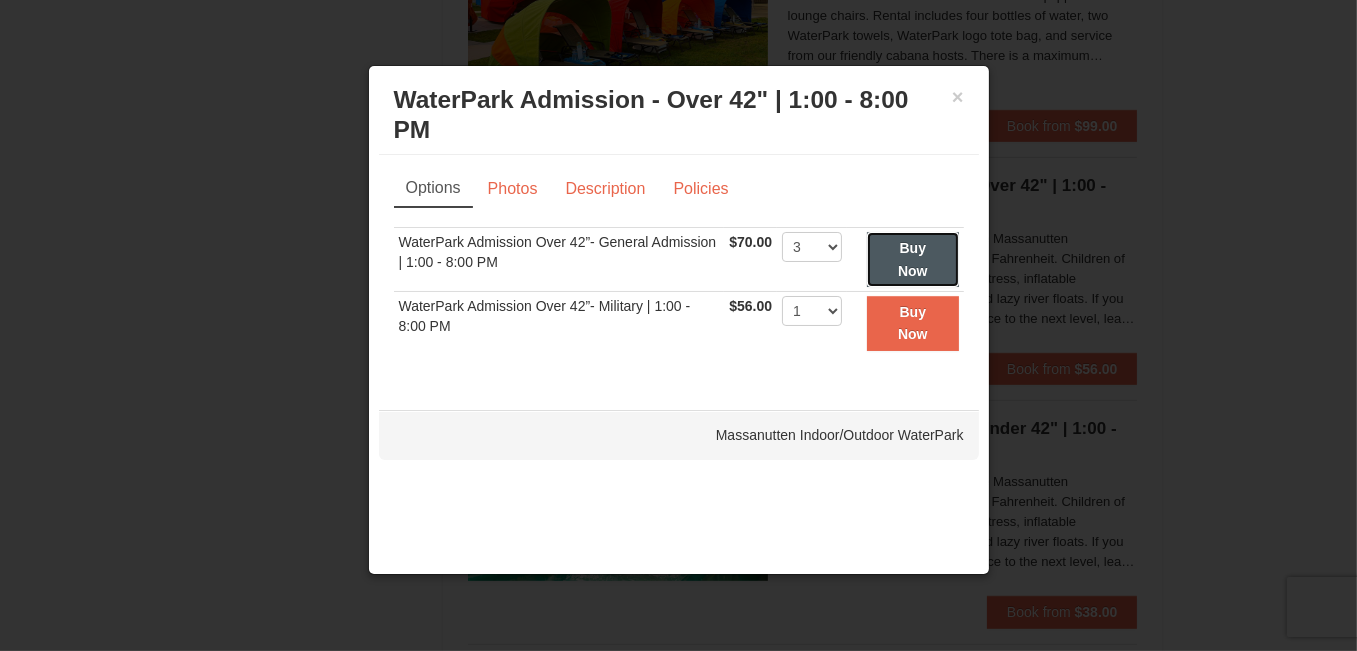 click on "Buy Now" at bounding box center (912, 259) 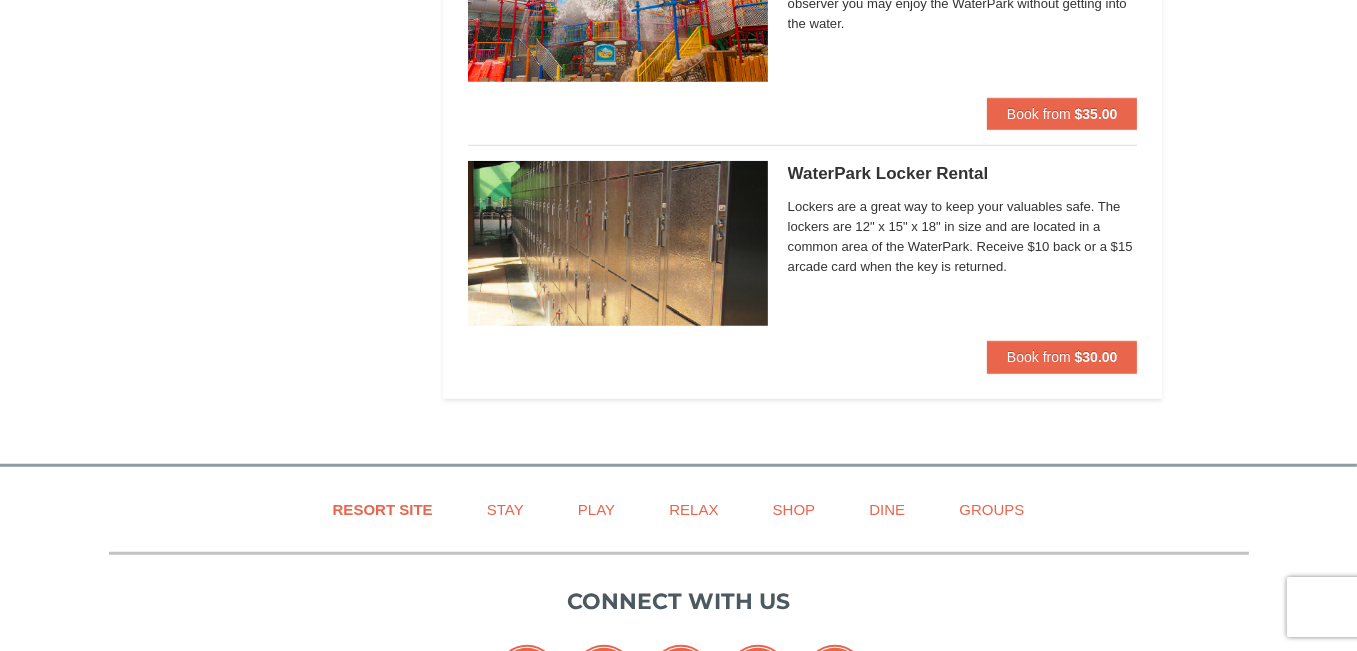 scroll, scrollTop: 2013, scrollLeft: 0, axis: vertical 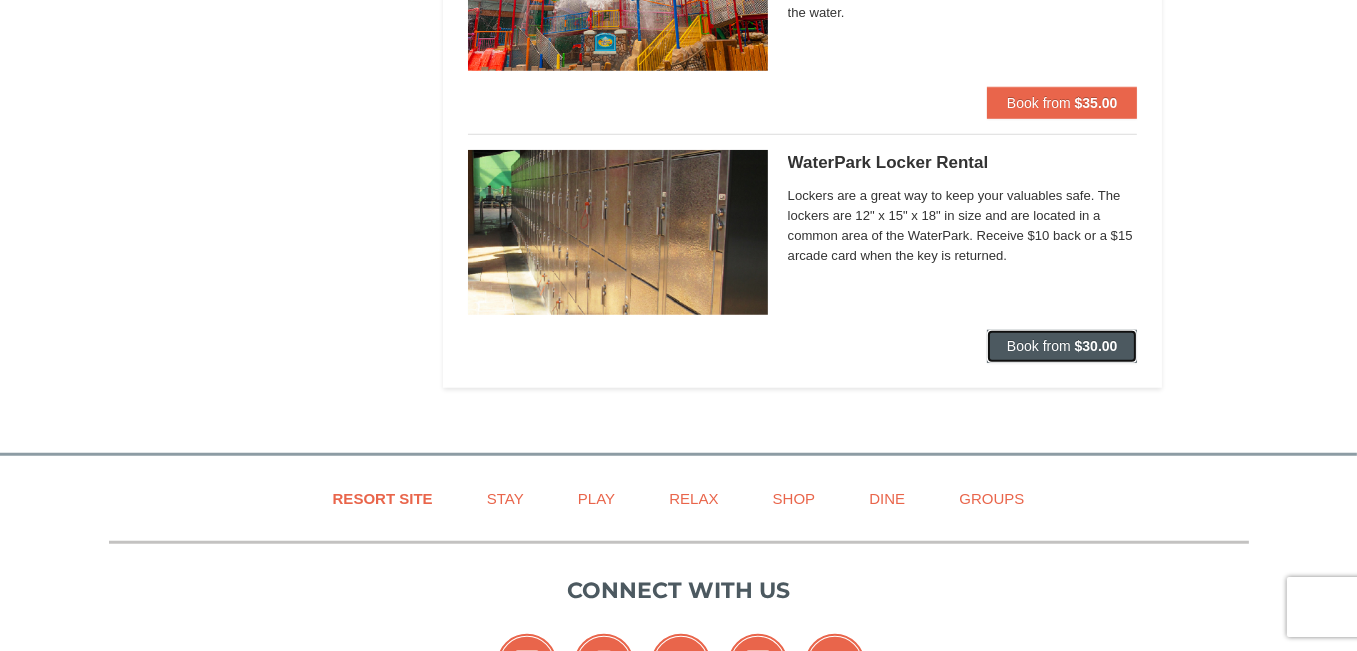 click on "Book from" at bounding box center (1039, 346) 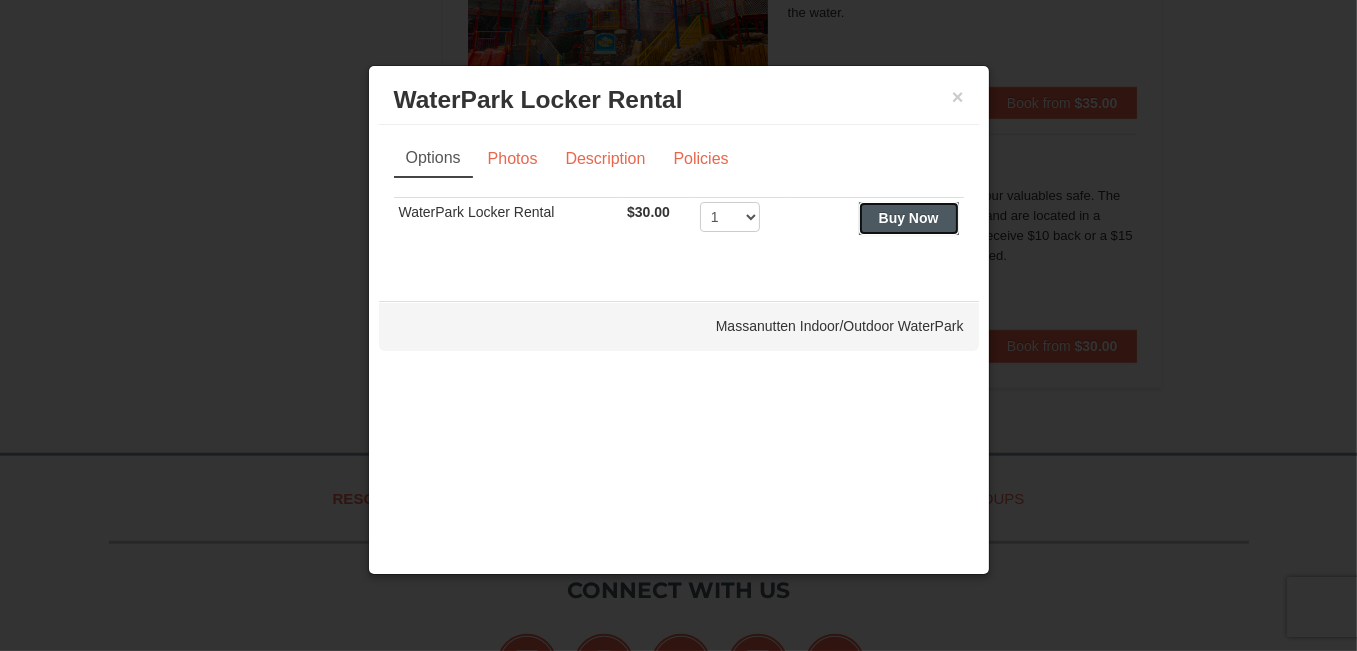 click on "Buy Now" at bounding box center (909, 218) 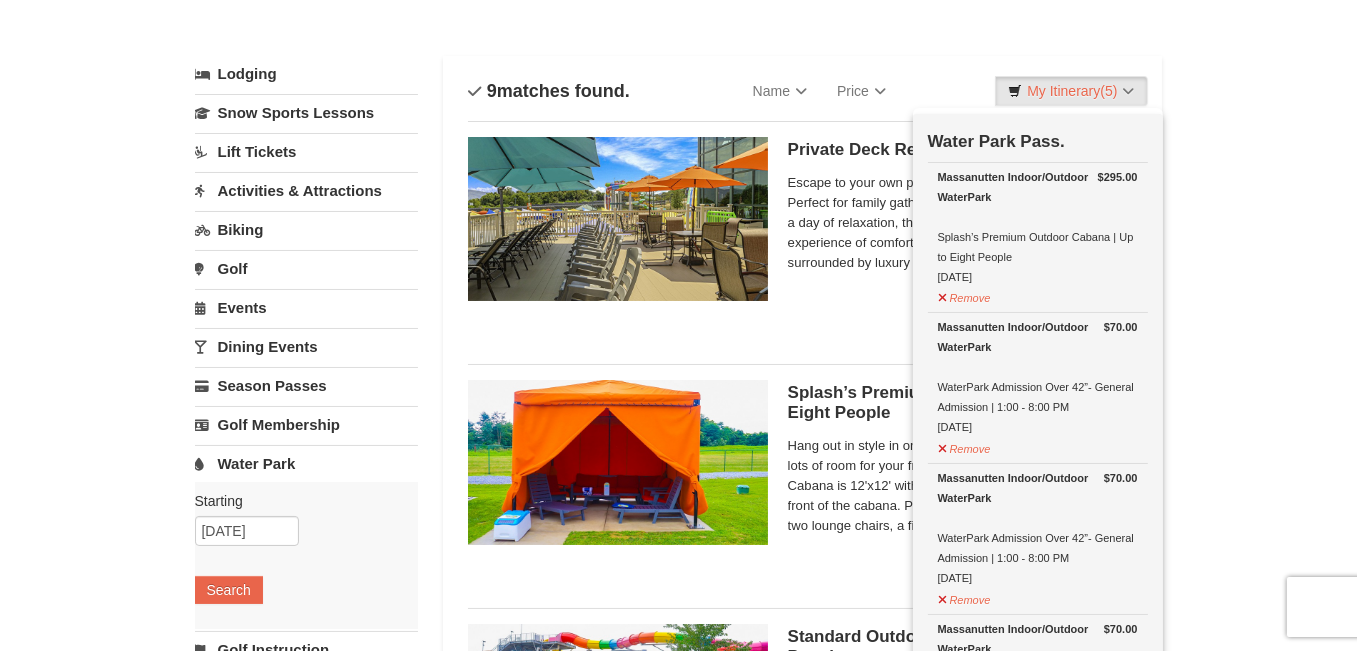 scroll, scrollTop: 75, scrollLeft: 0, axis: vertical 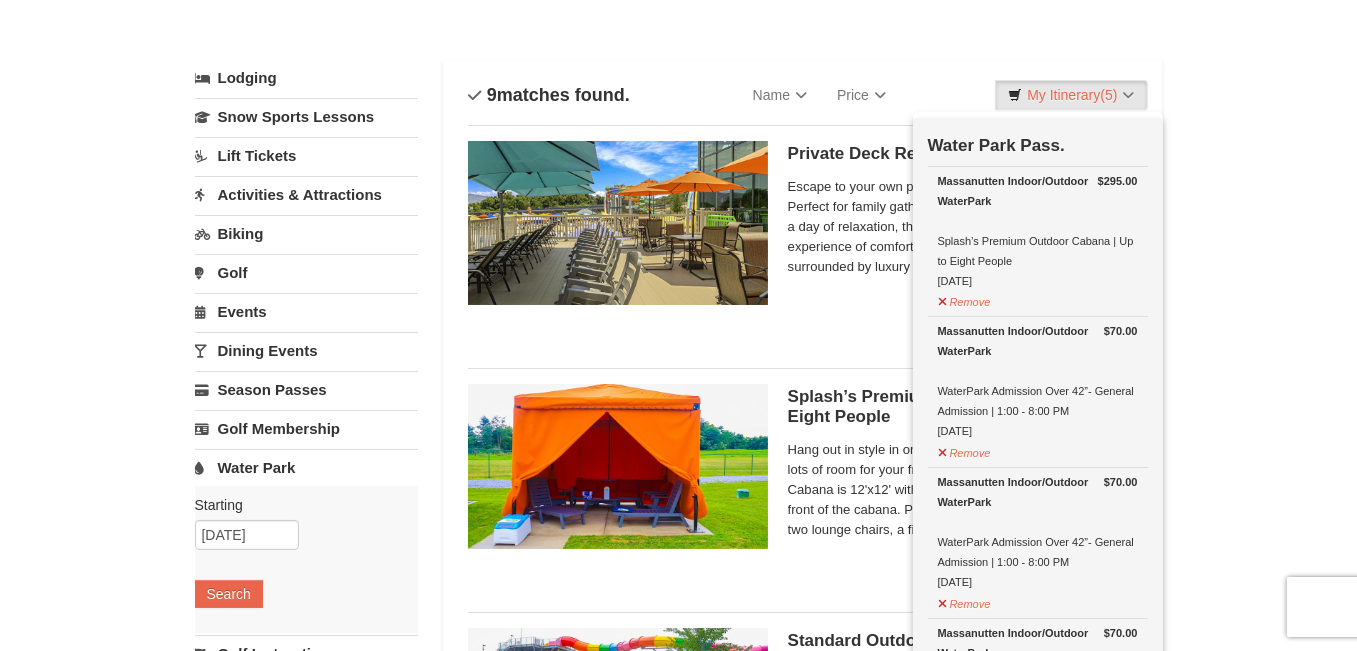 click on "Remove" at bounding box center [1038, 452] 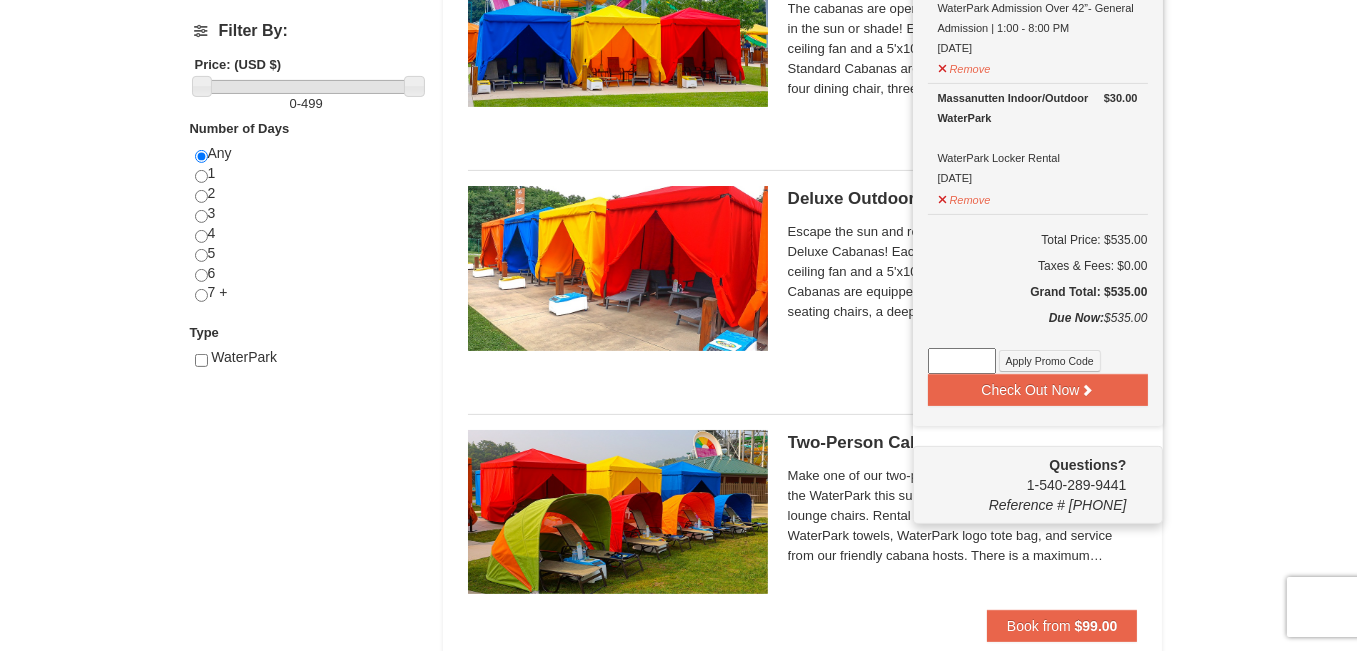 scroll, scrollTop: 827, scrollLeft: 0, axis: vertical 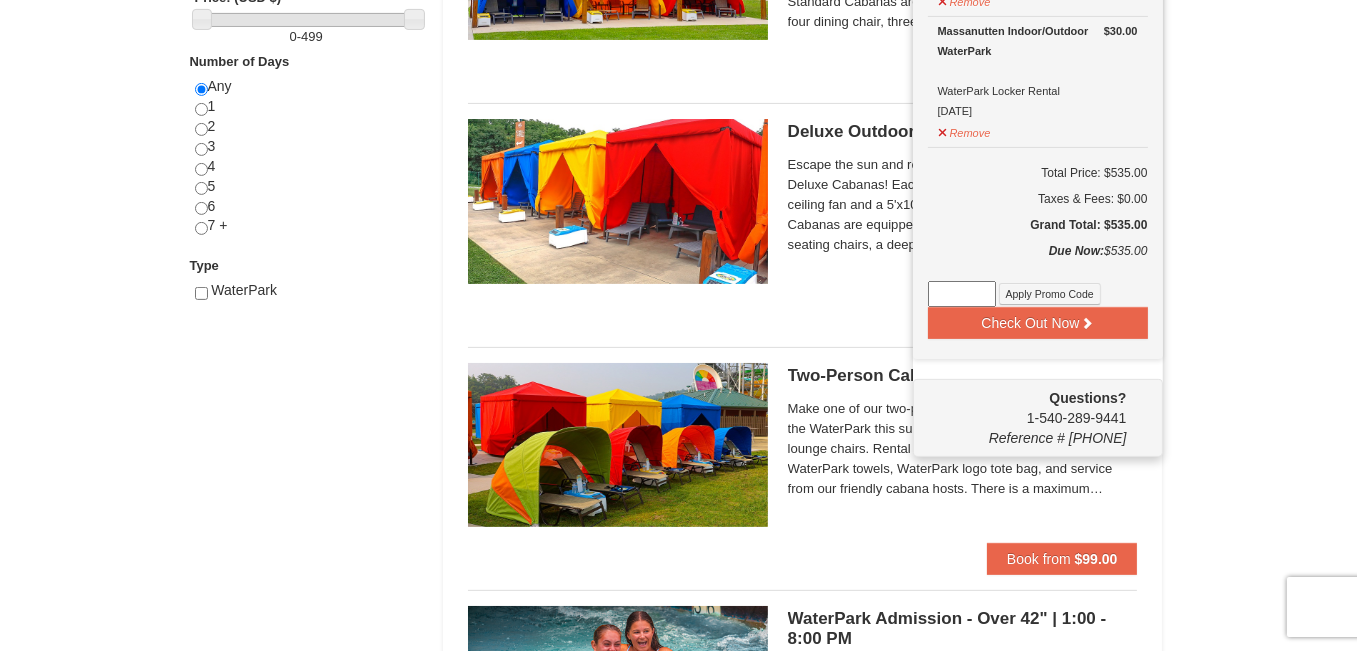 click on "×
Categories
List
Filter
My Itinerary (5)
Check Out Now
Water Park Pass.
$295.00
Massanutten Indoor/Outdoor WaterPark
Splash’s Premium Outdoor Cabana | Up to Eight People
8/19/2025" at bounding box center (678, 431) 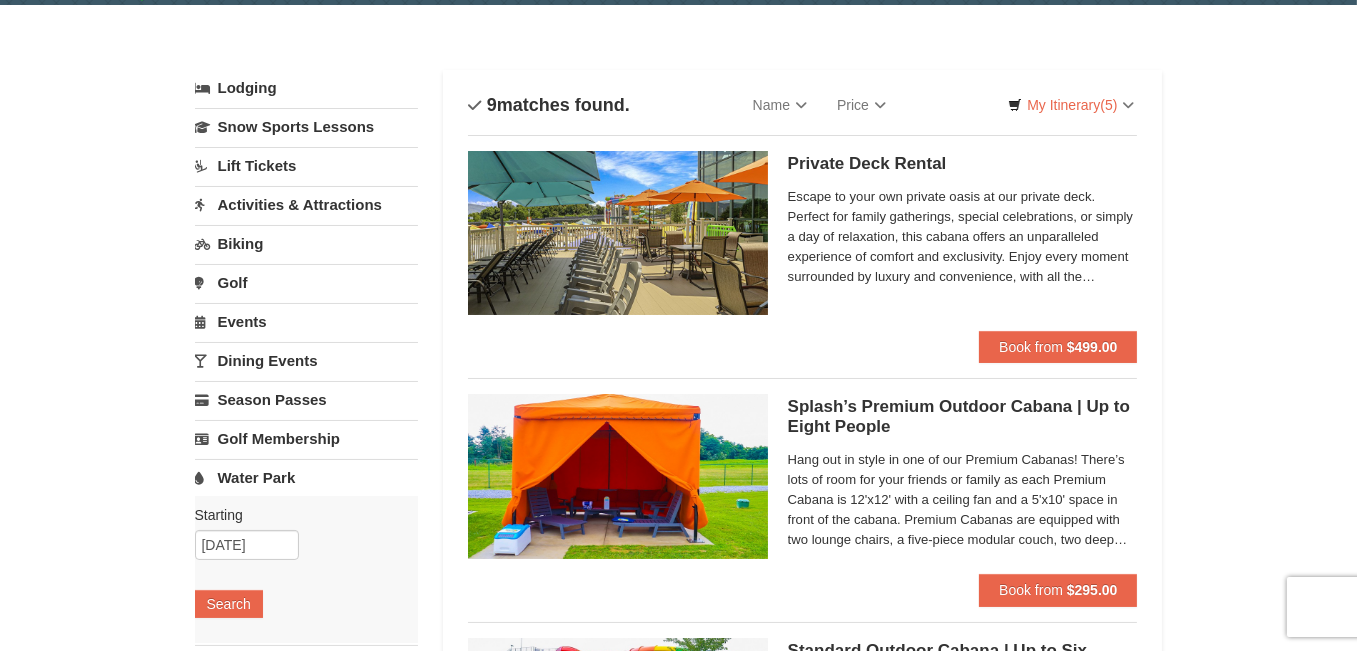 scroll, scrollTop: 0, scrollLeft: 0, axis: both 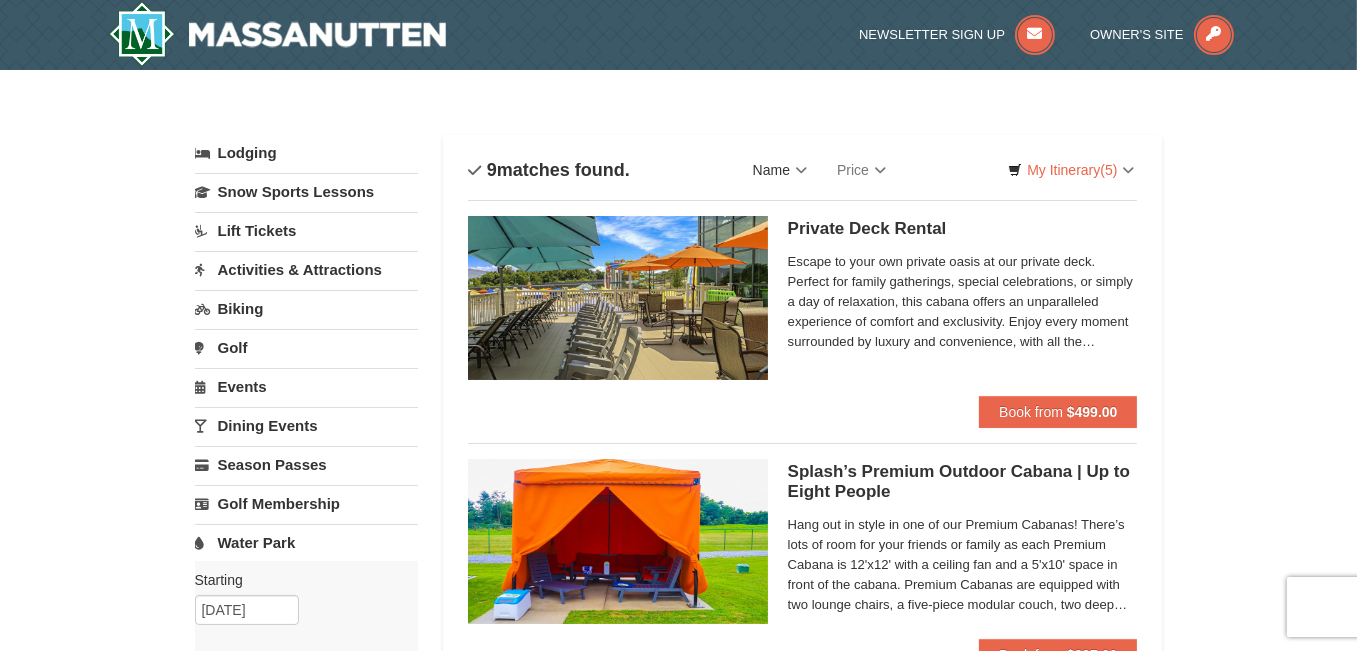 click on "Name" at bounding box center (780, 170) 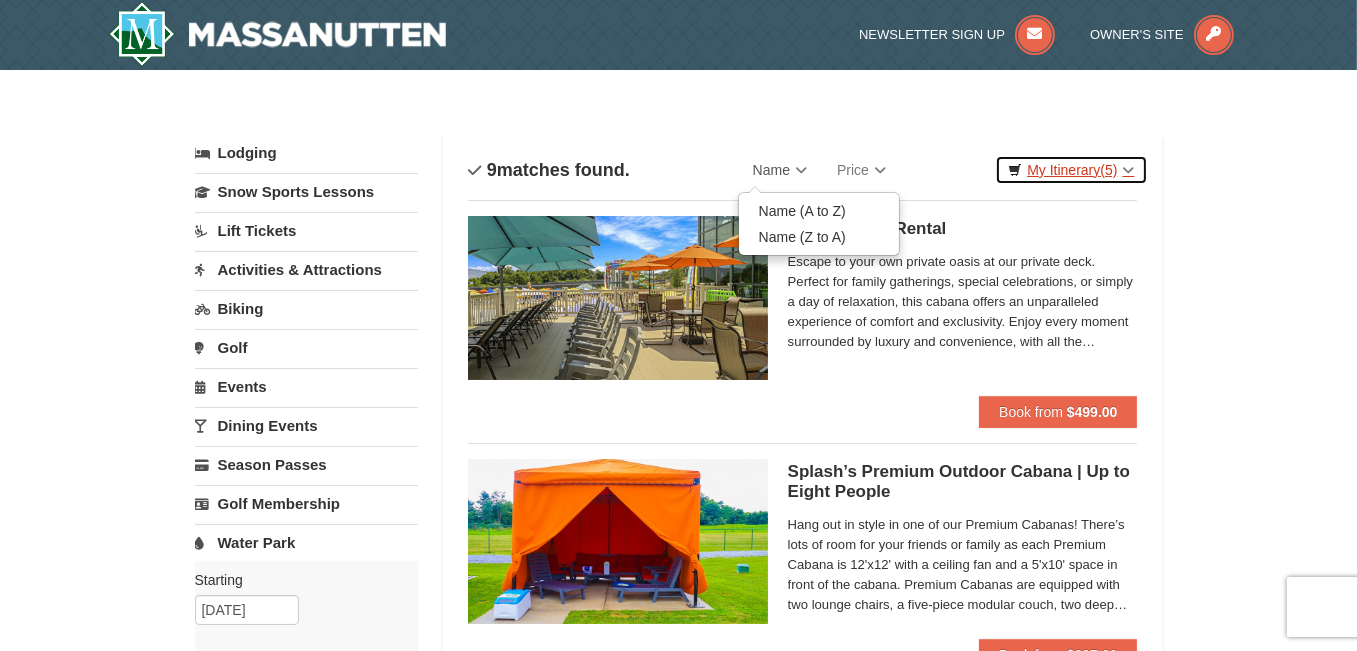click on "My Itinerary (5)" at bounding box center [1071, 170] 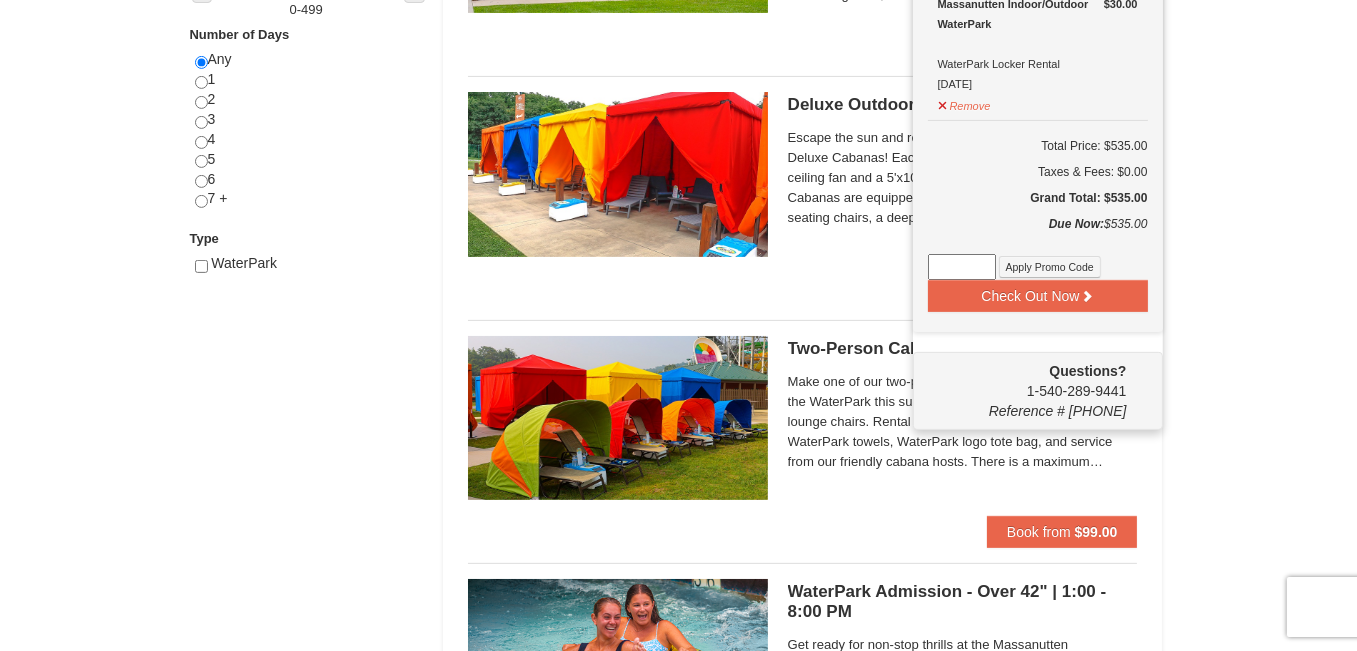 scroll, scrollTop: 882, scrollLeft: 0, axis: vertical 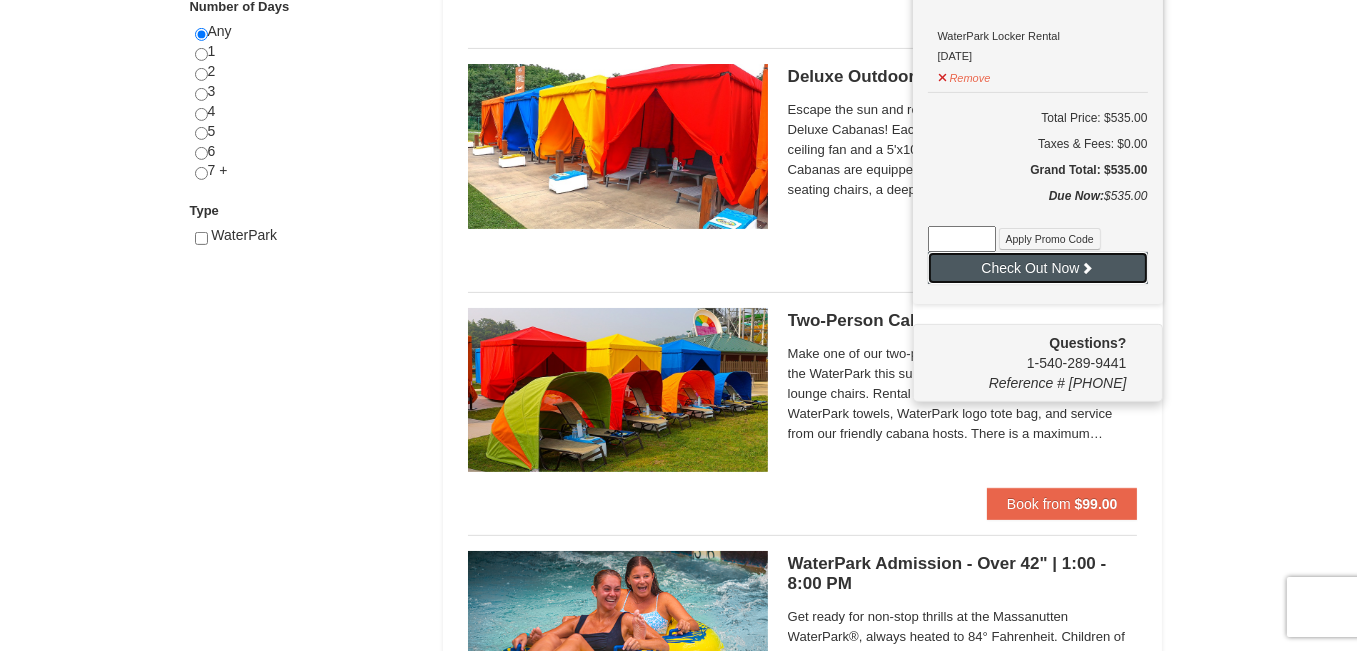 click on "Check Out Now" at bounding box center [1038, 268] 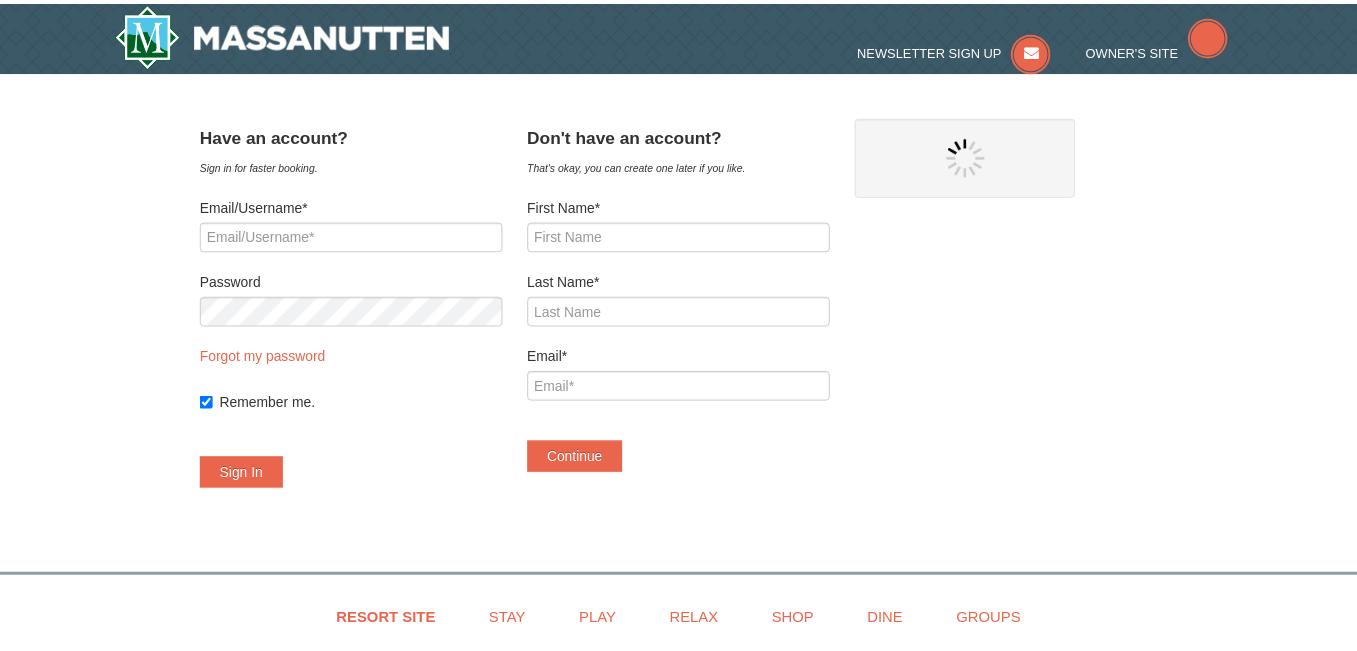 scroll, scrollTop: 0, scrollLeft: 0, axis: both 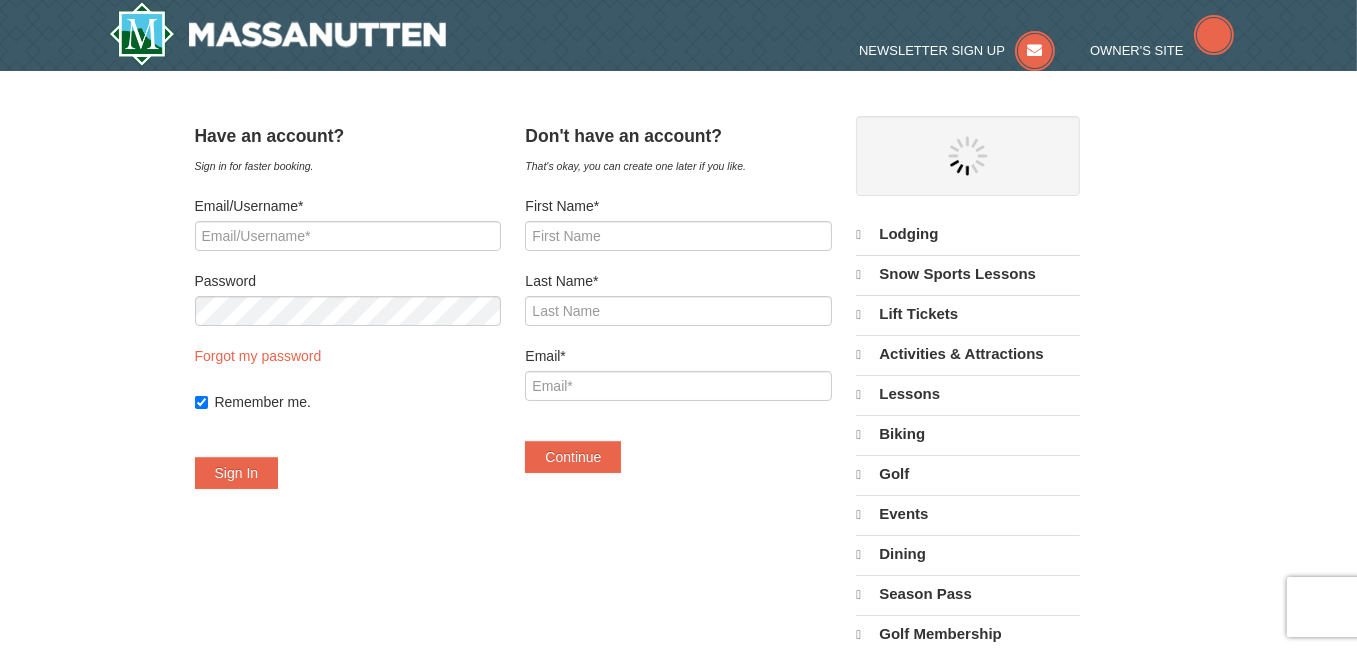 select on "8" 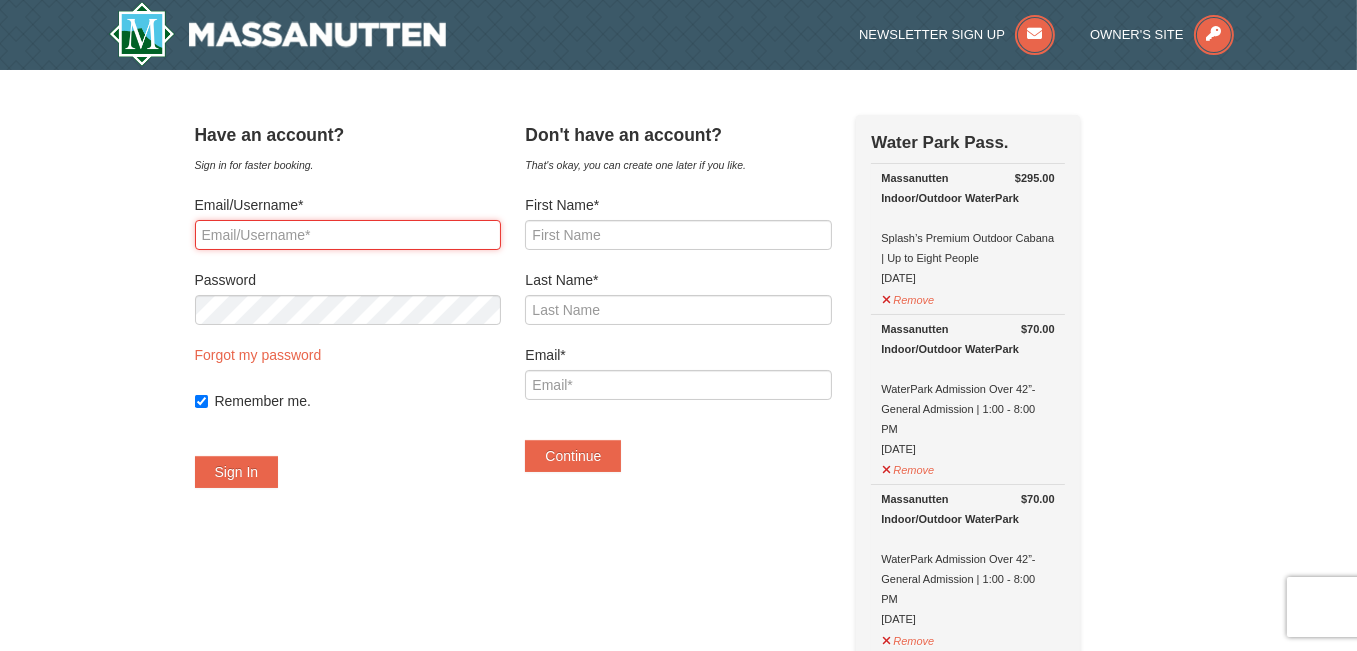 click on "Email/Username*" at bounding box center [348, 235] 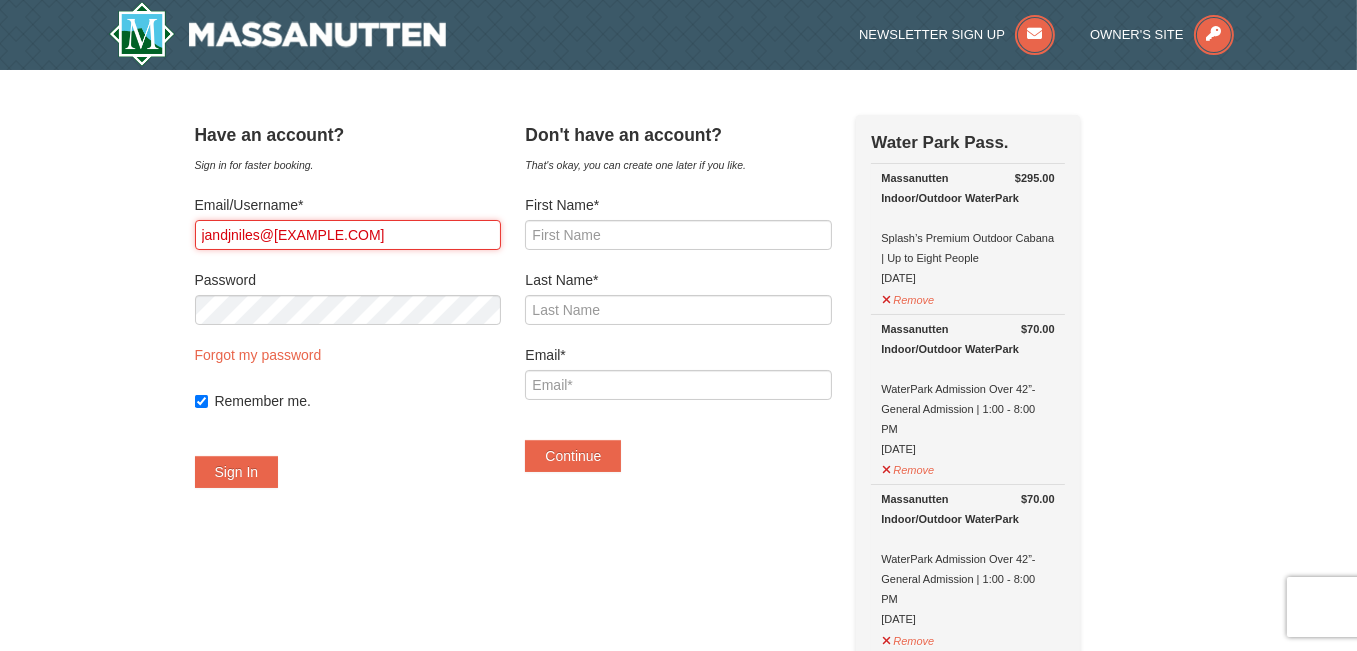 type on "jandjniles@[EXAMPLE.COM]" 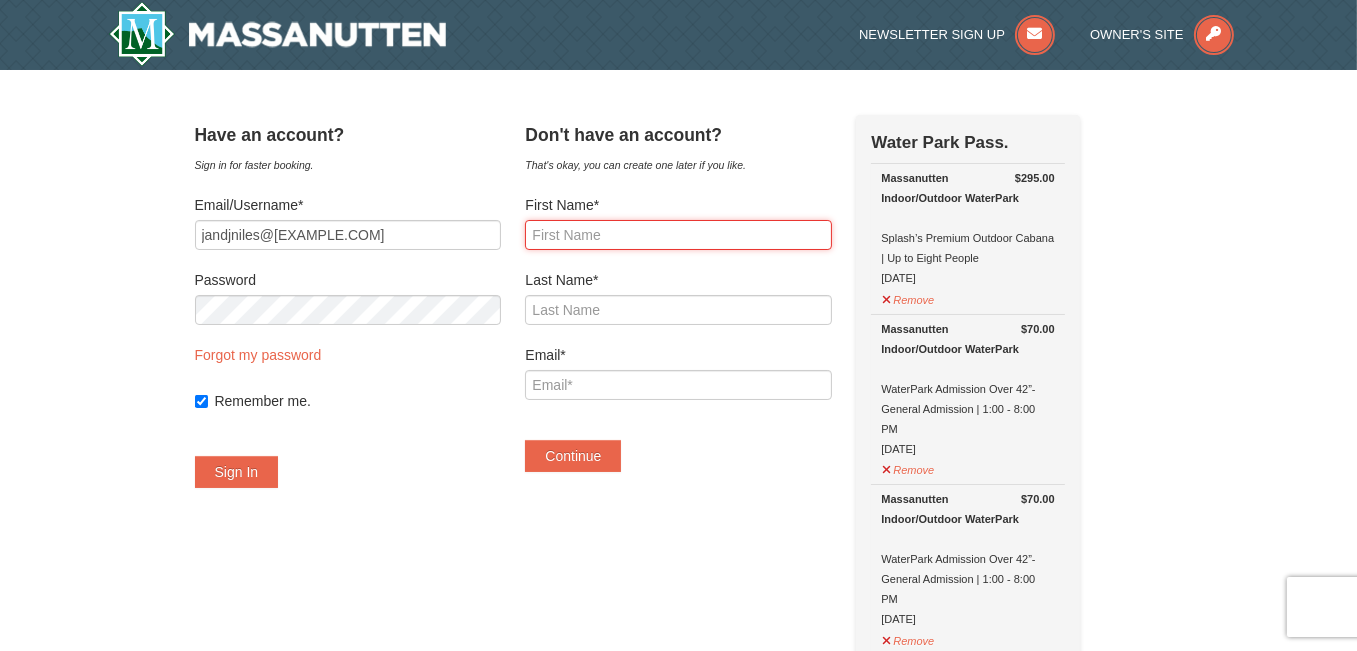 click on "First Name*" at bounding box center (678, 235) 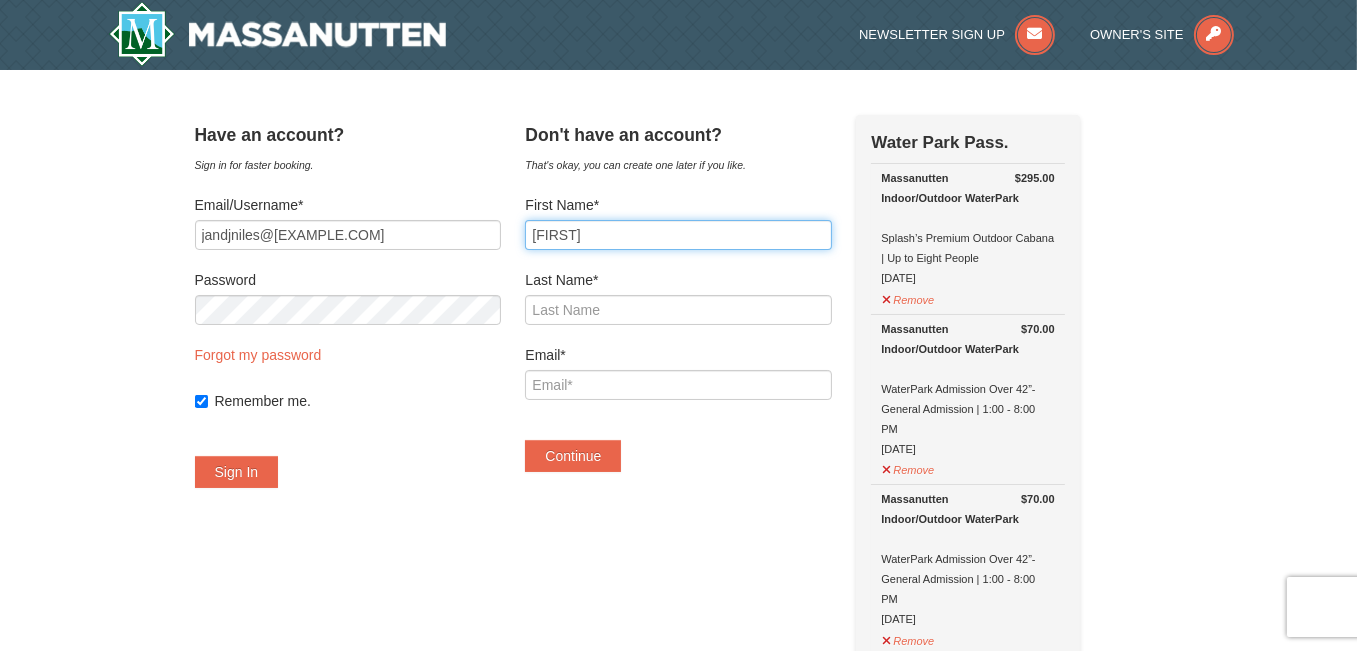 type on "[FIRST]" 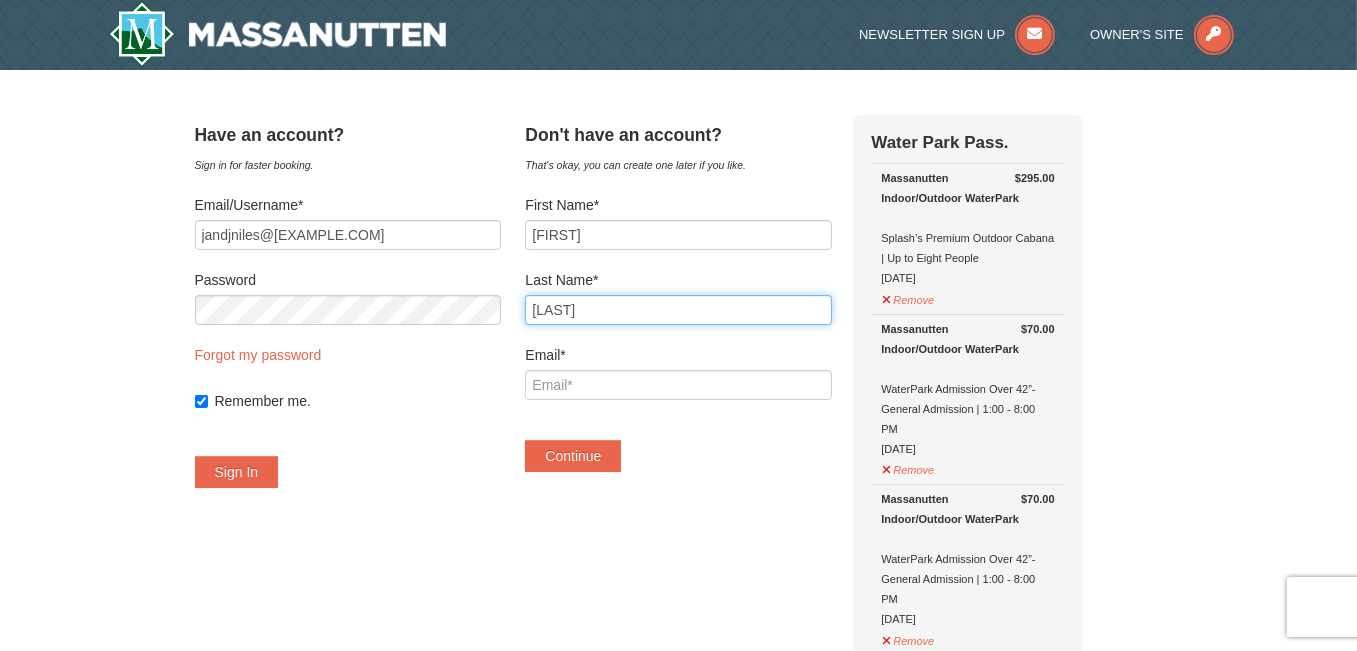 type on "[LAST]" 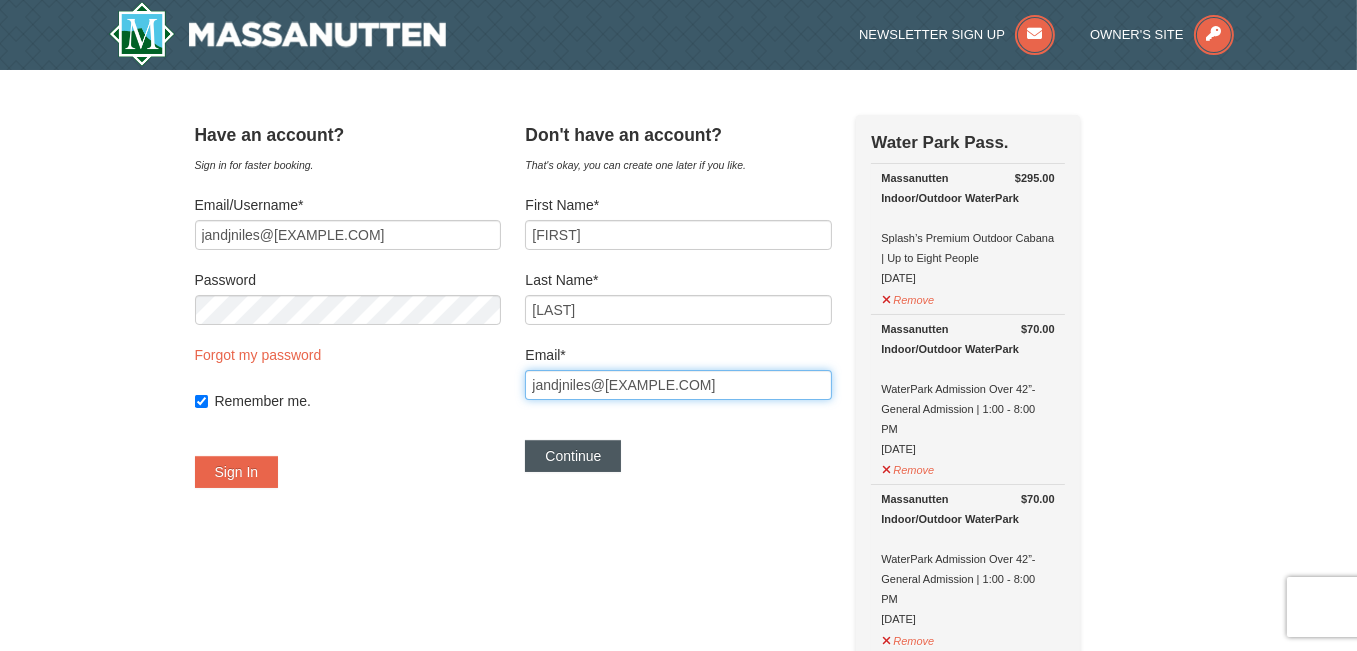 type on "jandjniles@[EXAMPLE.COM]" 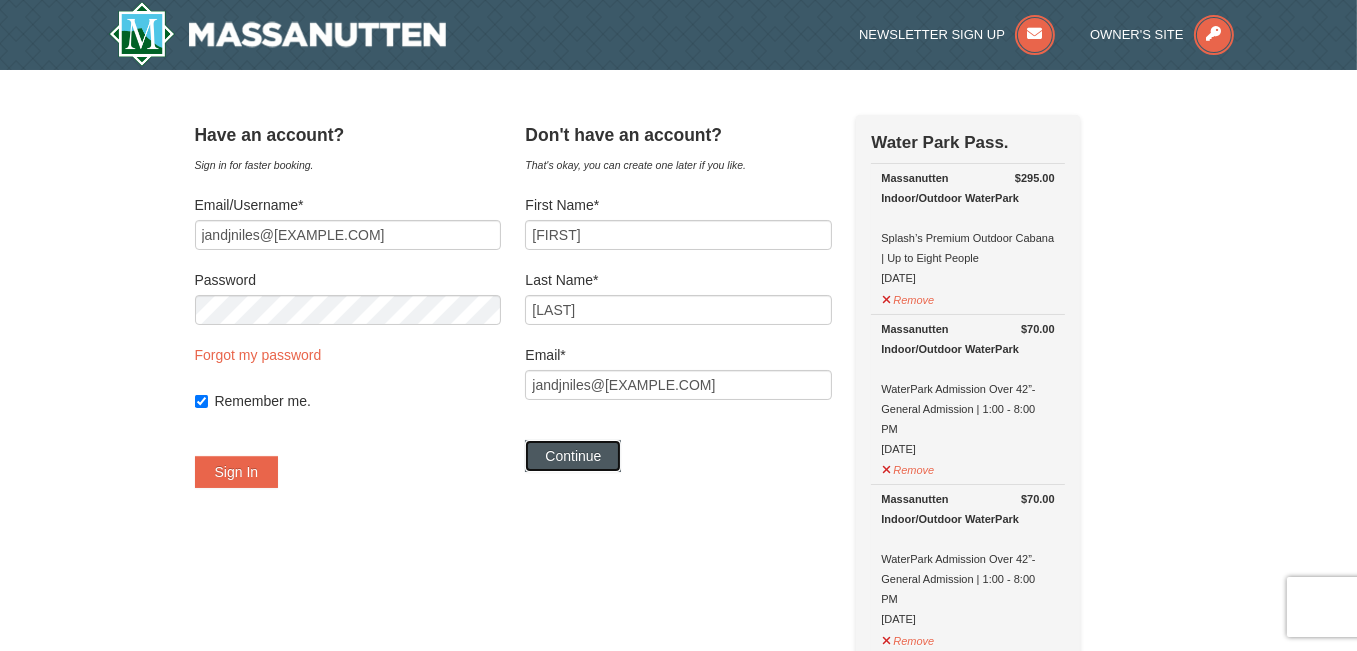 drag, startPoint x: 634, startPoint y: 445, endPoint x: 600, endPoint y: 459, distance: 36.769554 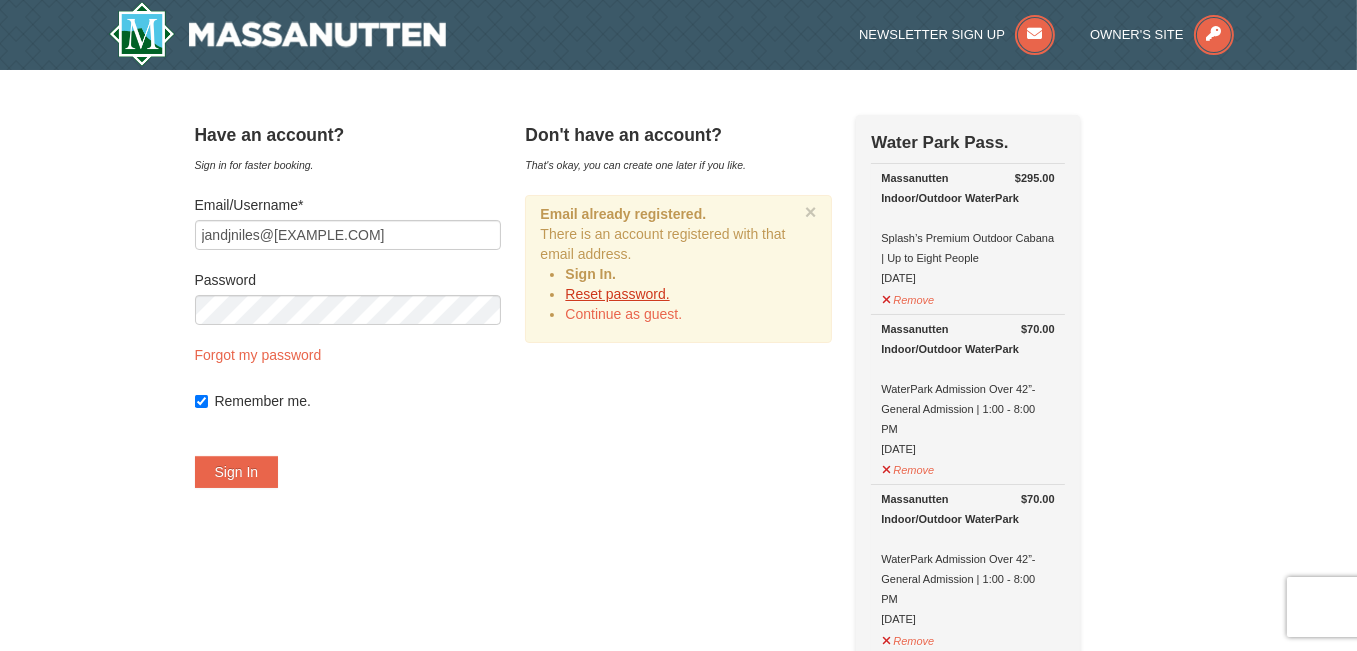 click on "Reset password." at bounding box center (617, 294) 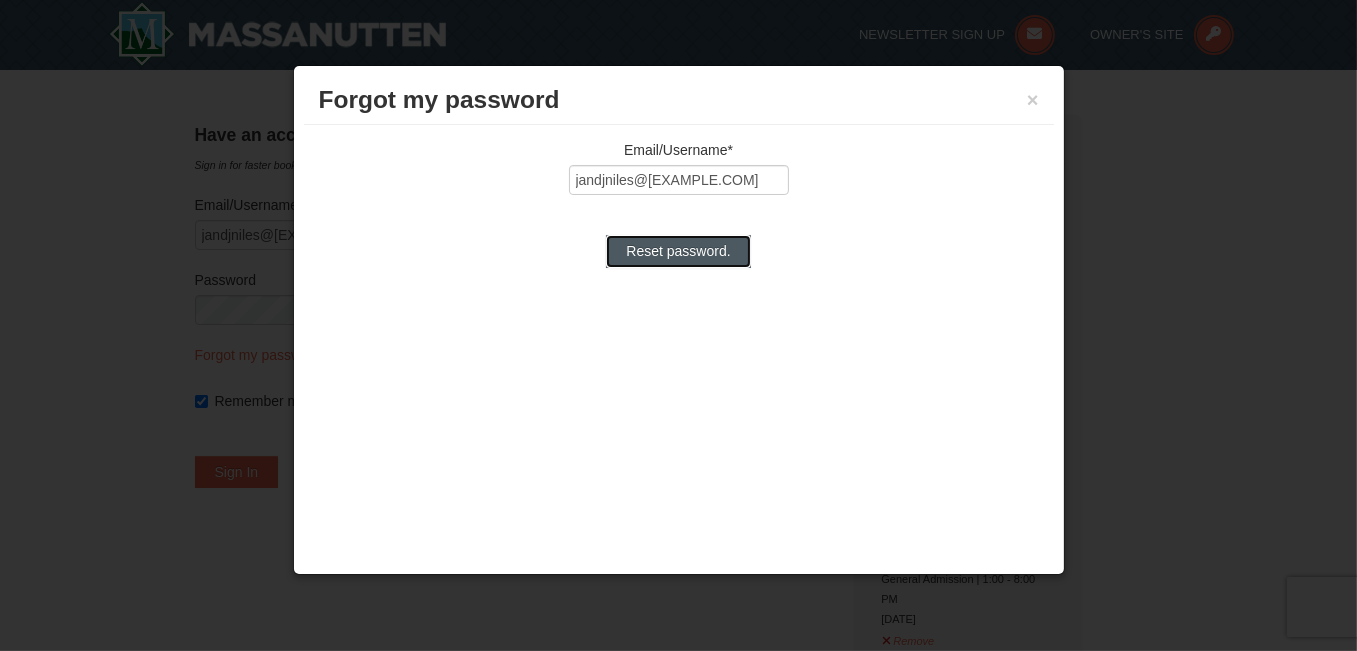 click on "Reset password." at bounding box center (678, 251) 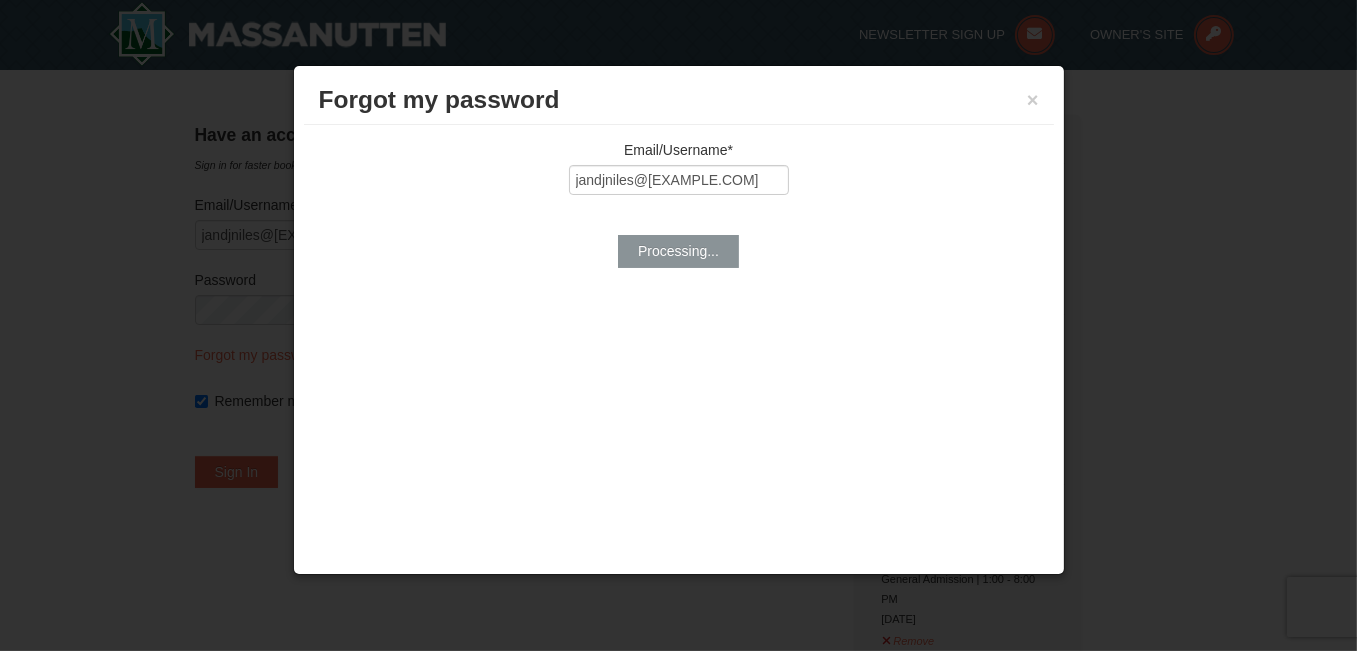 type on "jandjniles@[EXAMPLE.COM]" 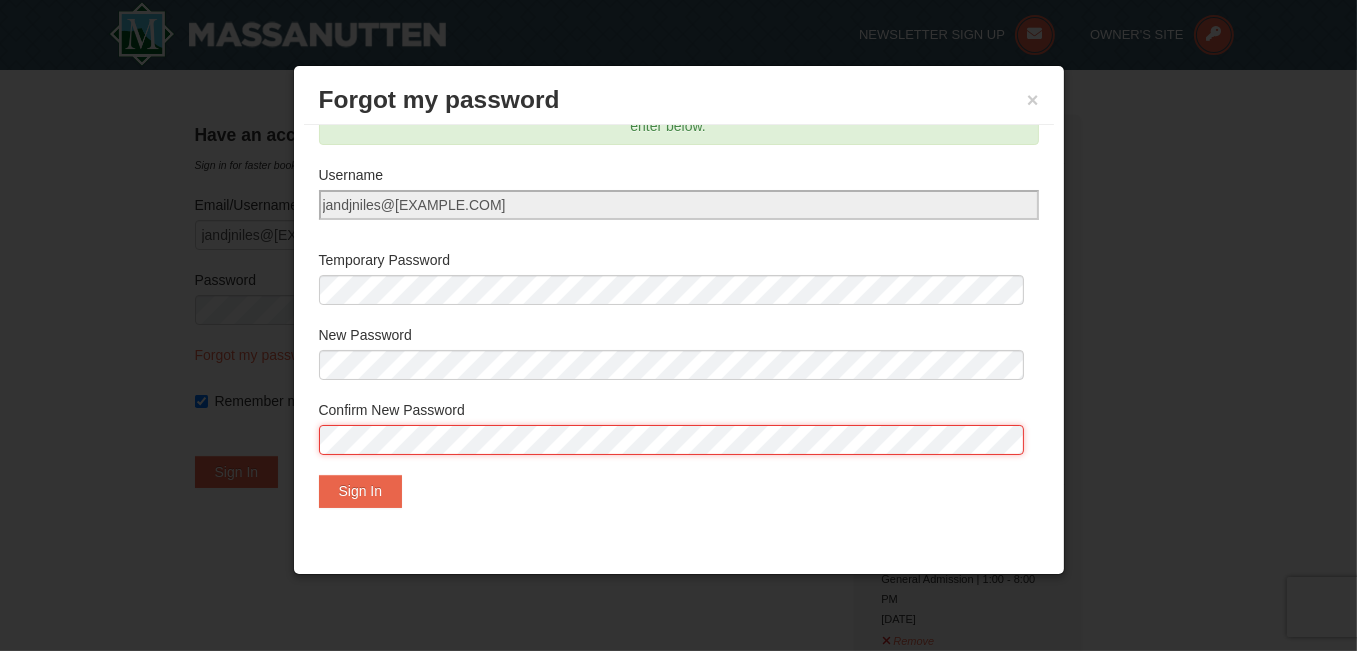 scroll, scrollTop: 52, scrollLeft: 0, axis: vertical 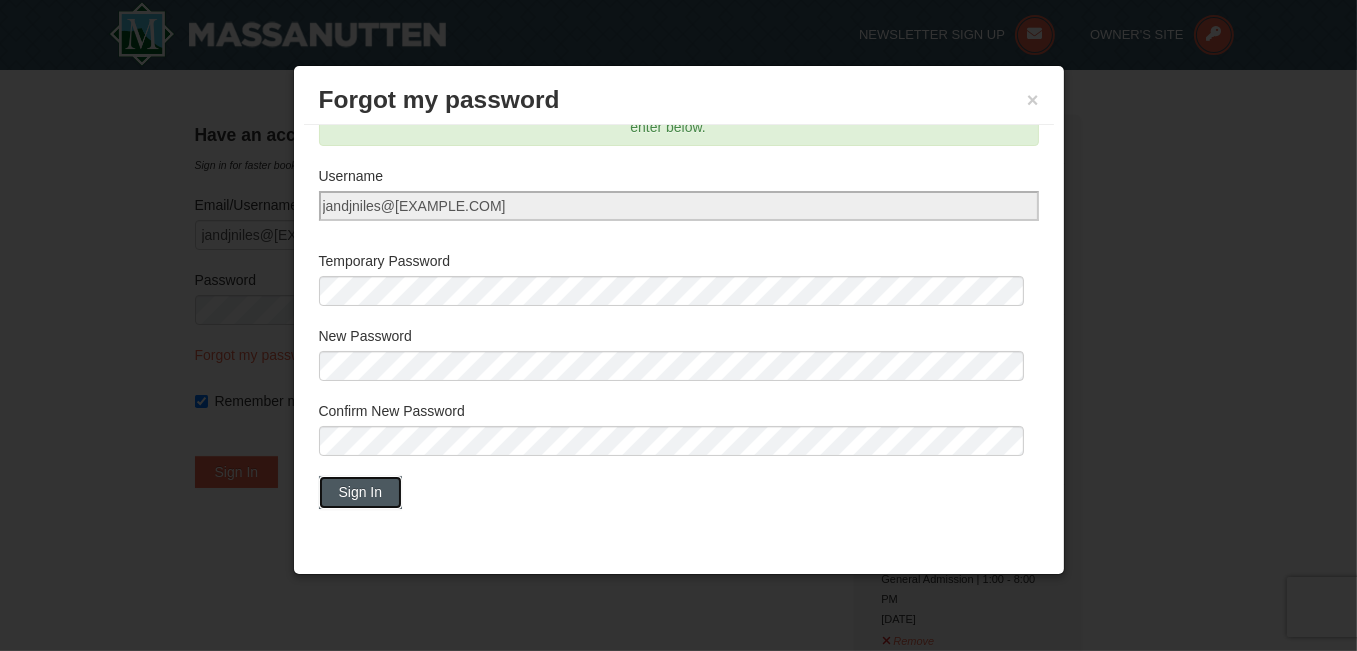 click on "Sign In" at bounding box center [361, 492] 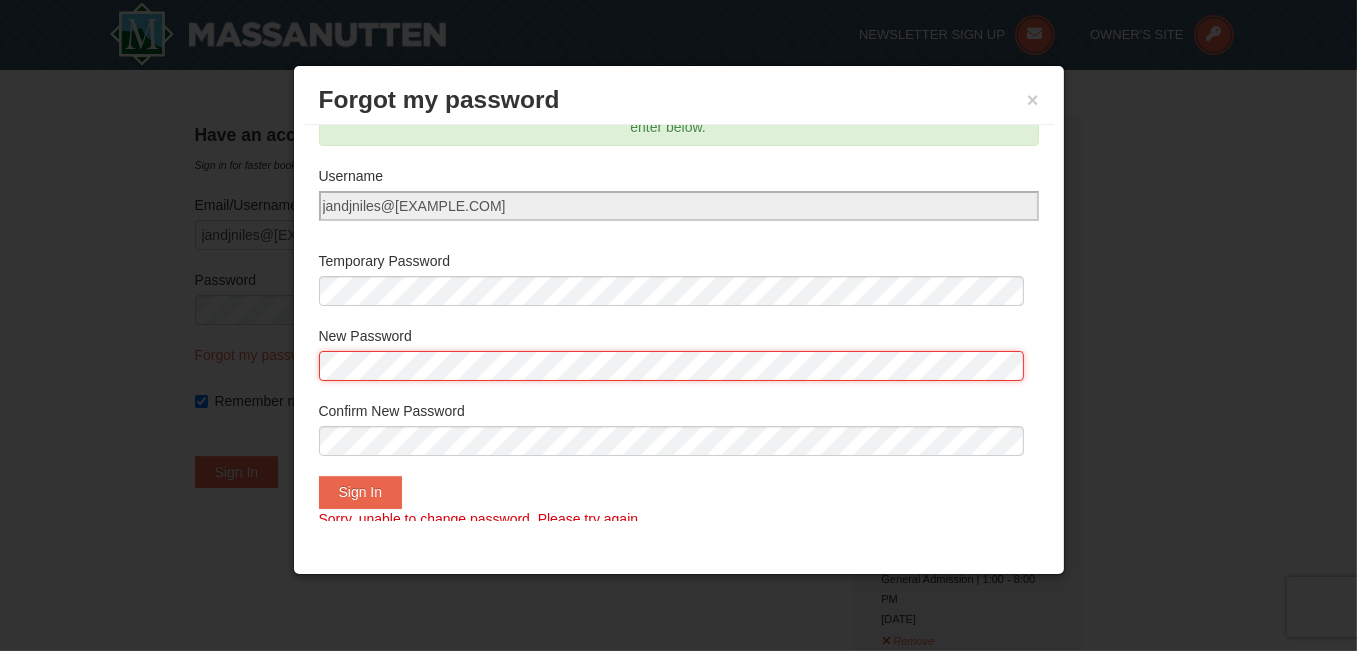 click on "Email/Username*
jandjniles@[EXAMPLE.COM]
Reset password.
We sent an email to jandjniles@[EXAMPLE.COM]. Please check your email for a temporary password, then enter below.
Username
Temporary Password
New Password
Confirm New Password
Sign In" at bounding box center [679, 323] 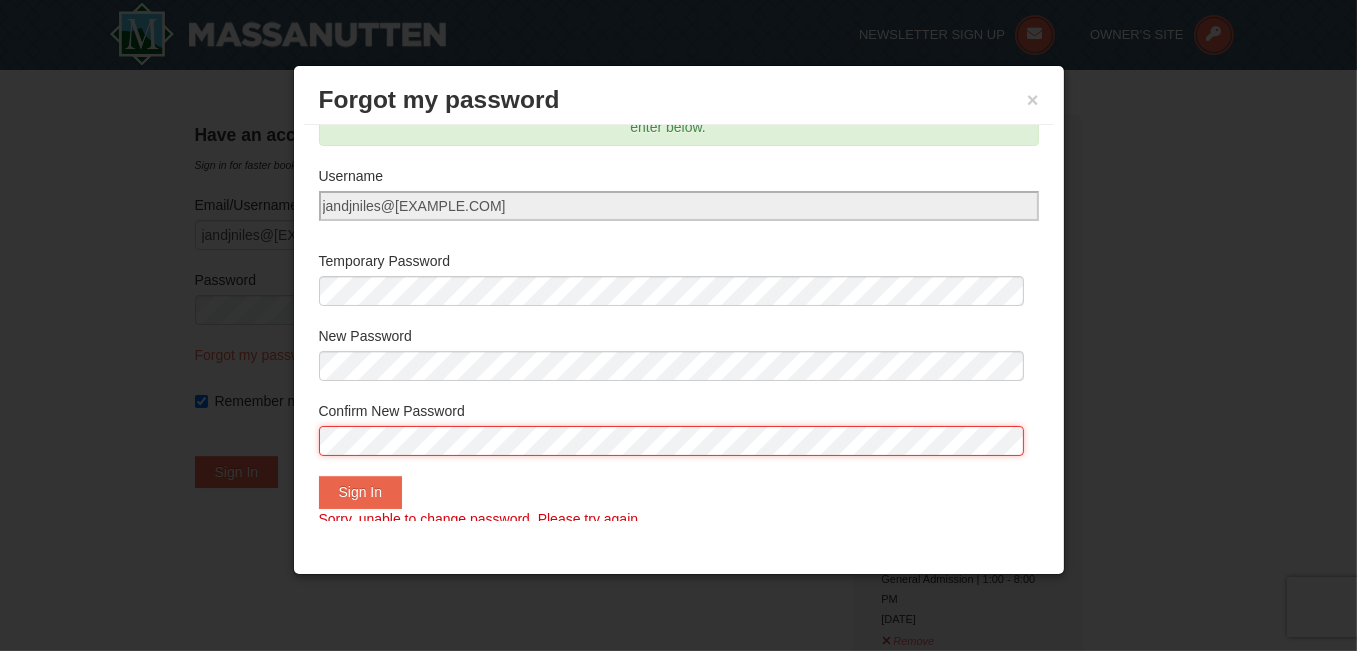 click on "Browser Not Supported
We notice you are using a browser which will not provide the best experience. We recommend using newer versions Chrome, Firefox, and Edge.
Chrome
Firefox
Edge
Safari
Select your preferred browser above to download.
Continue Anyway
Skip to Main Content
Skip to Main Content
Newsletter Sign Up
Owner's Site
×" at bounding box center [678, 1122] 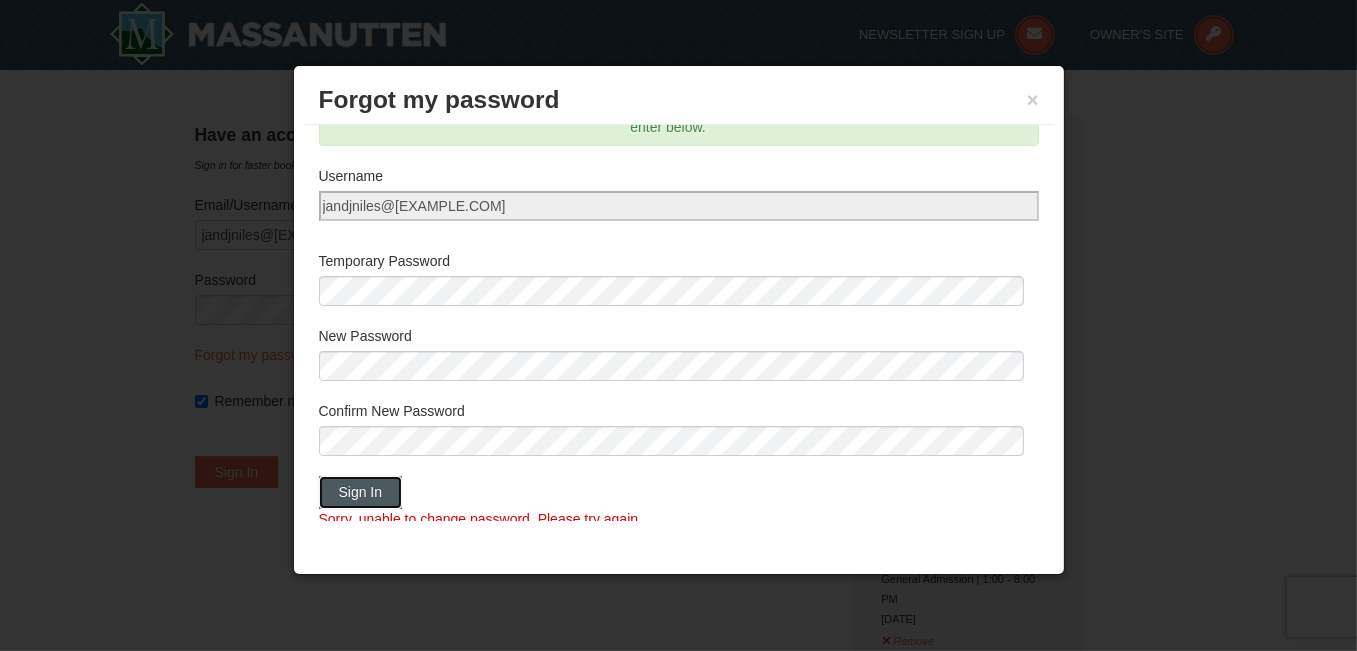 click on "Sign In" at bounding box center (361, 492) 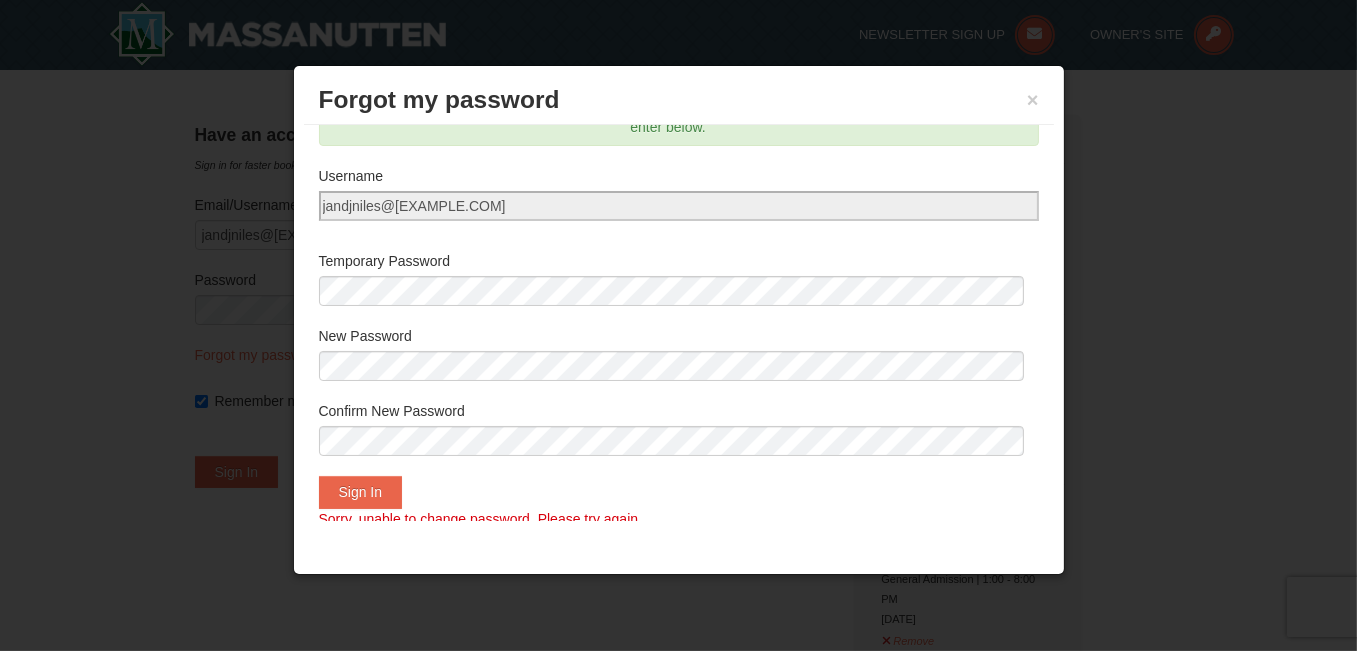 scroll, scrollTop: 0, scrollLeft: 0, axis: both 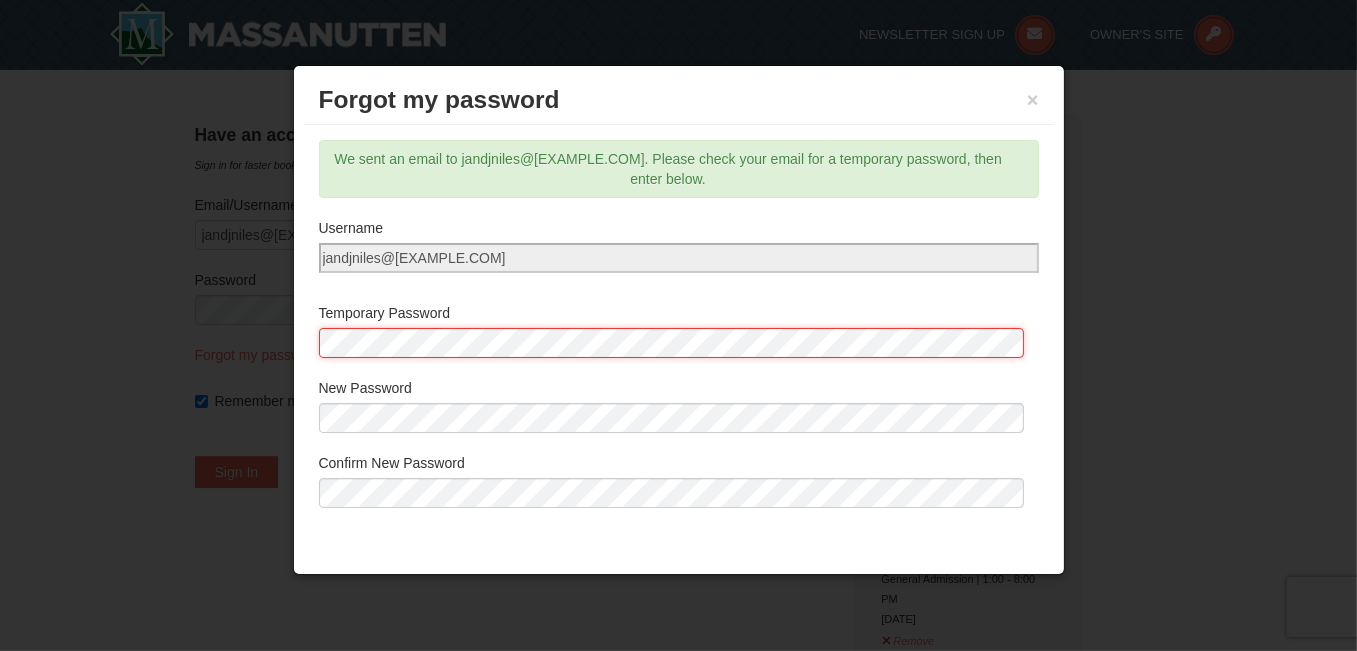 click on "Forgot my password
×
Email/Username*
jandjniles@[EXAMPLE.COM]
Reset password.
We sent an email to jandjniles@[EXAMPLE.COM]. Please check your email for a temporary password, then enter below.
Username
Temporary Password
New Password
Confirm New Password
Sign In" at bounding box center (679, 320) 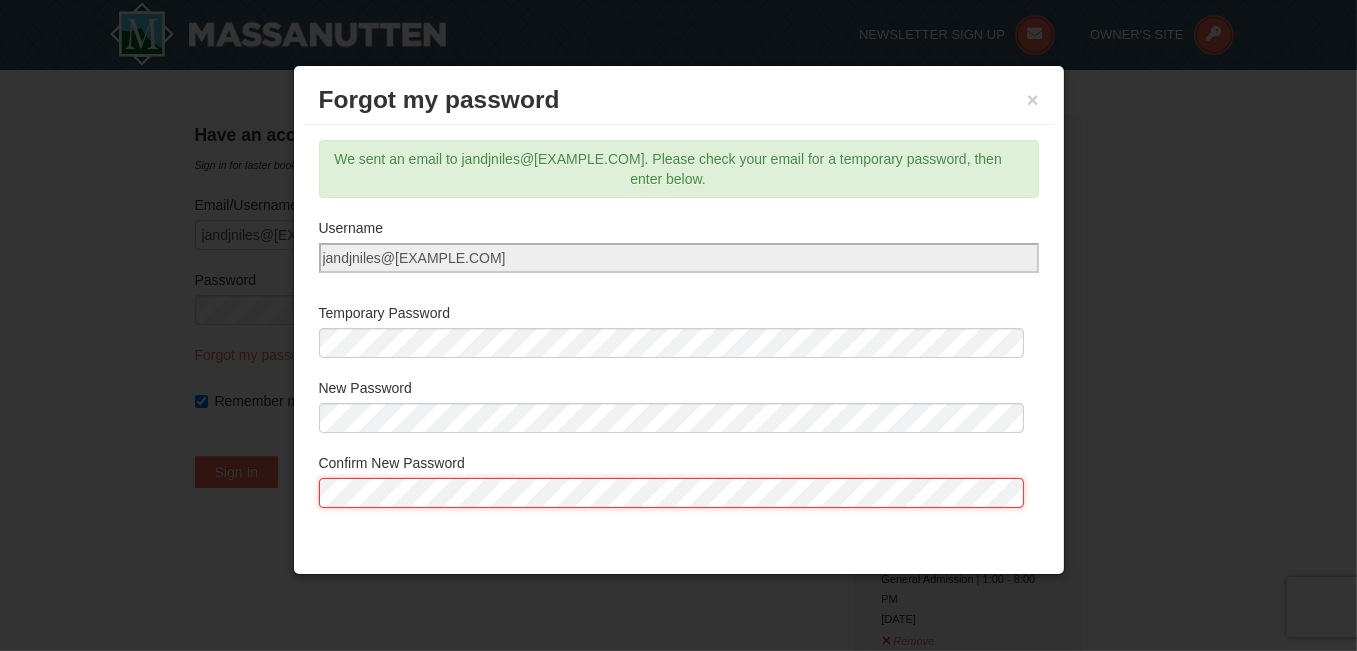 click on "Browser Not Supported
We notice you are using a browser which will not provide the best experience. We recommend using newer versions Chrome, Firefox, and Edge.
Chrome
Firefox
Edge
Safari
Select your preferred browser above to download.
Continue Anyway
Skip to Main Content
Skip to Main Content
Newsletter Sign Up
Owner's Site
×" at bounding box center [678, 1122] 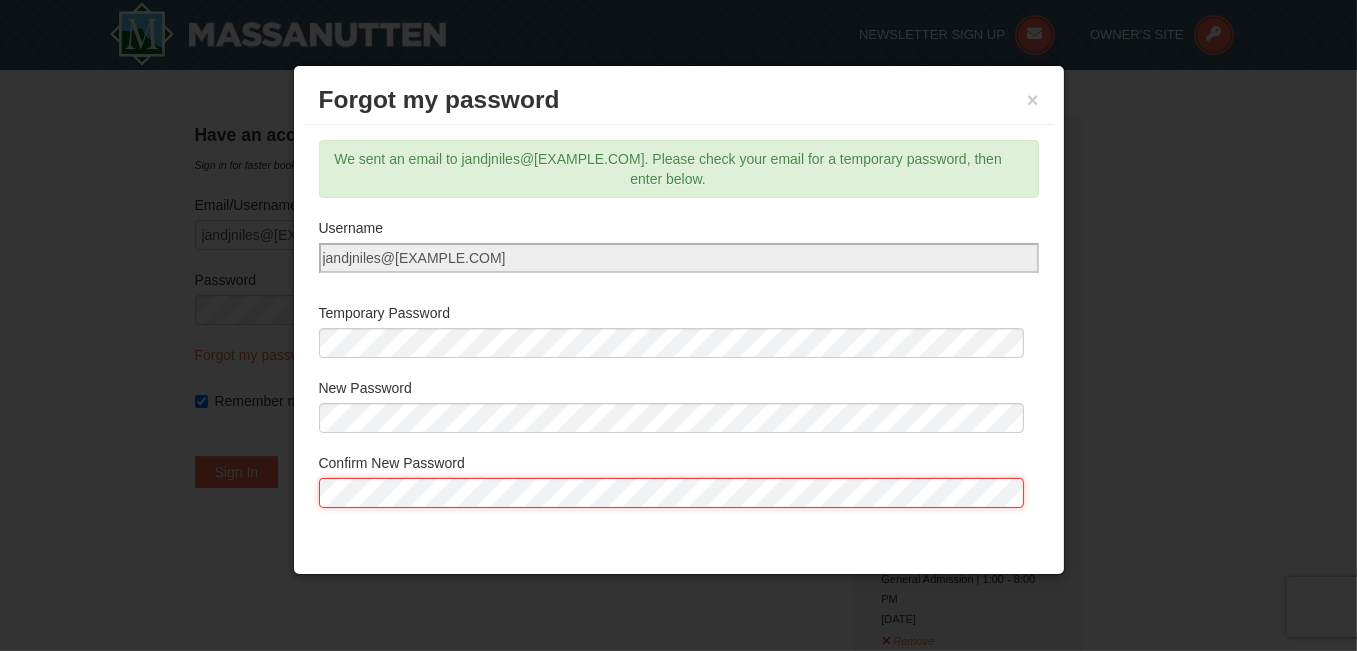 scroll, scrollTop: 73, scrollLeft: 0, axis: vertical 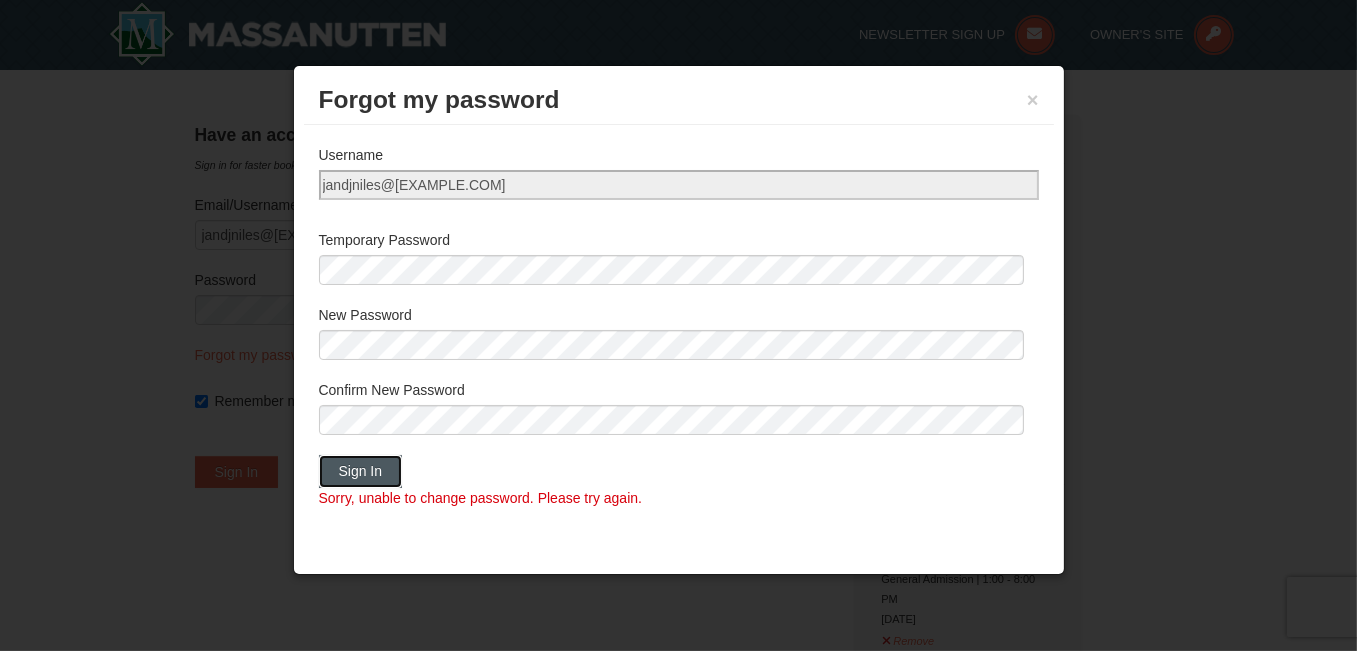 click on "Sign In" at bounding box center (361, 471) 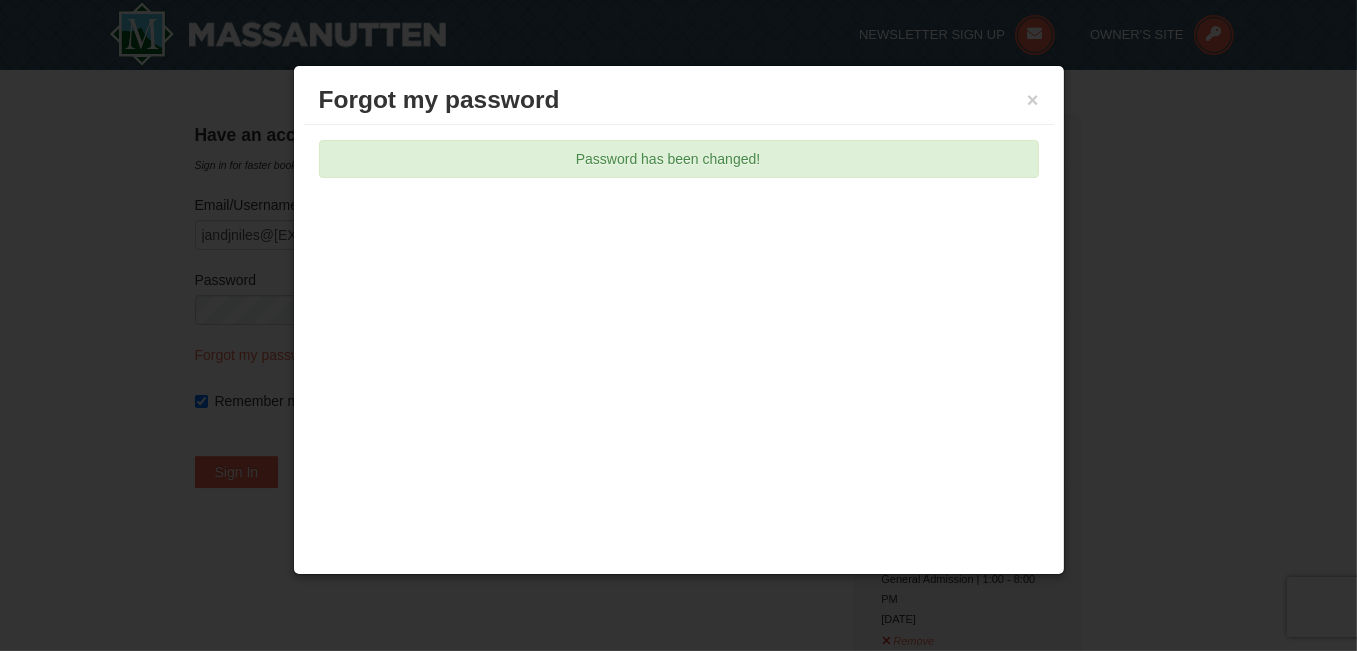 scroll, scrollTop: 0, scrollLeft: 0, axis: both 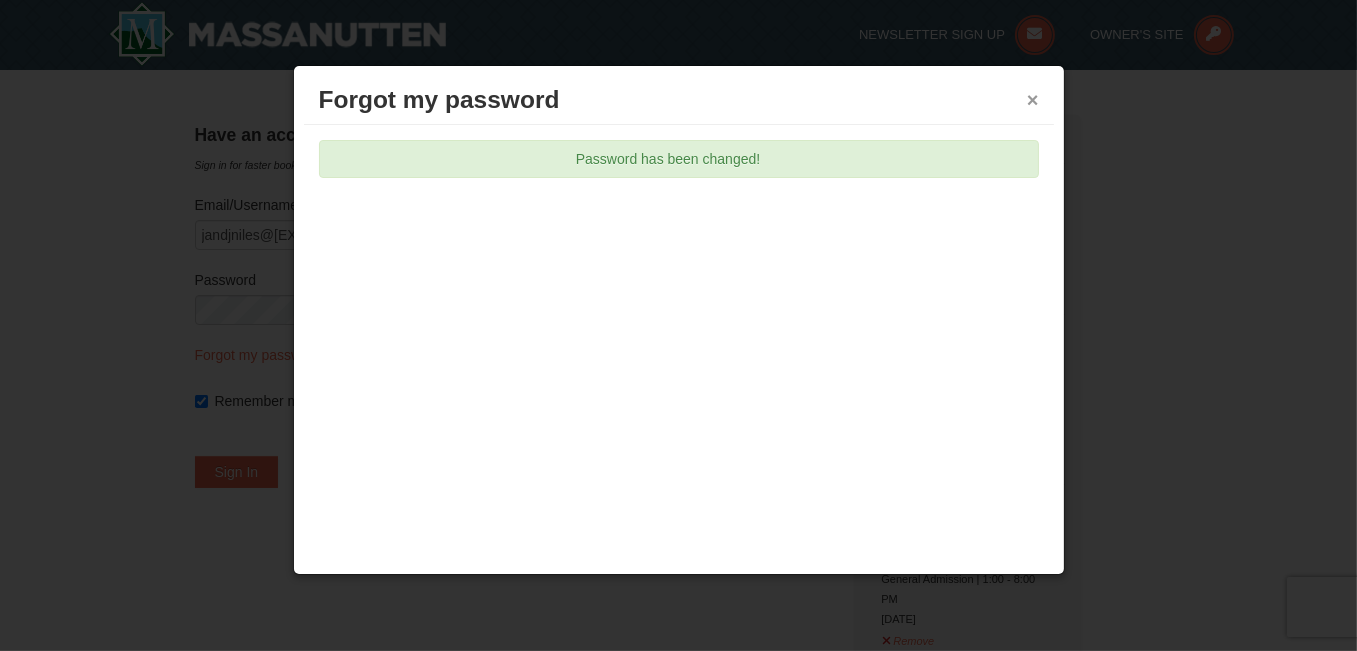 click on "×" at bounding box center [1033, 100] 